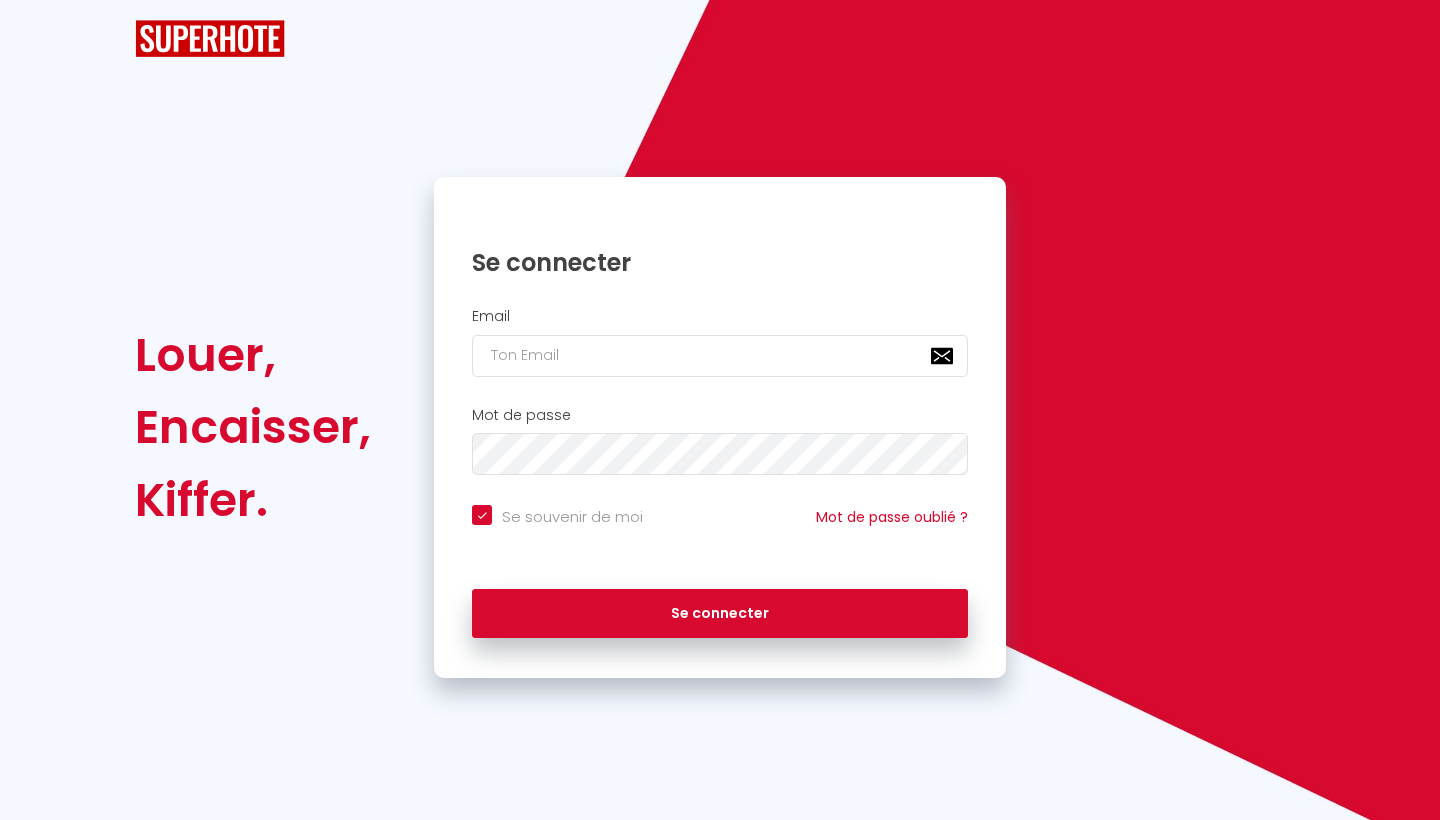 scroll, scrollTop: 0, scrollLeft: 0, axis: both 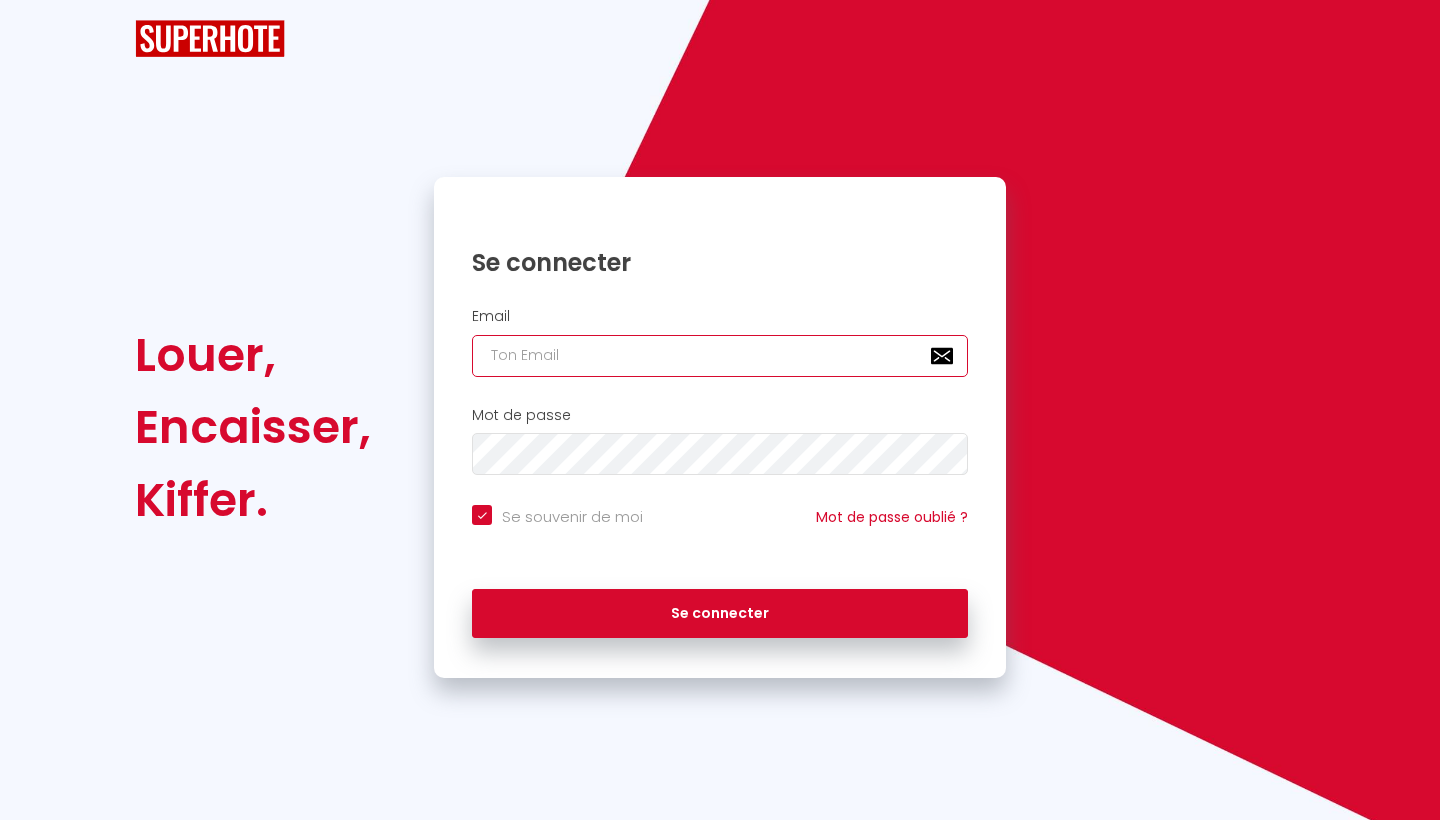 type on "[EMAIL_ADDRESS][DOMAIN_NAME]" 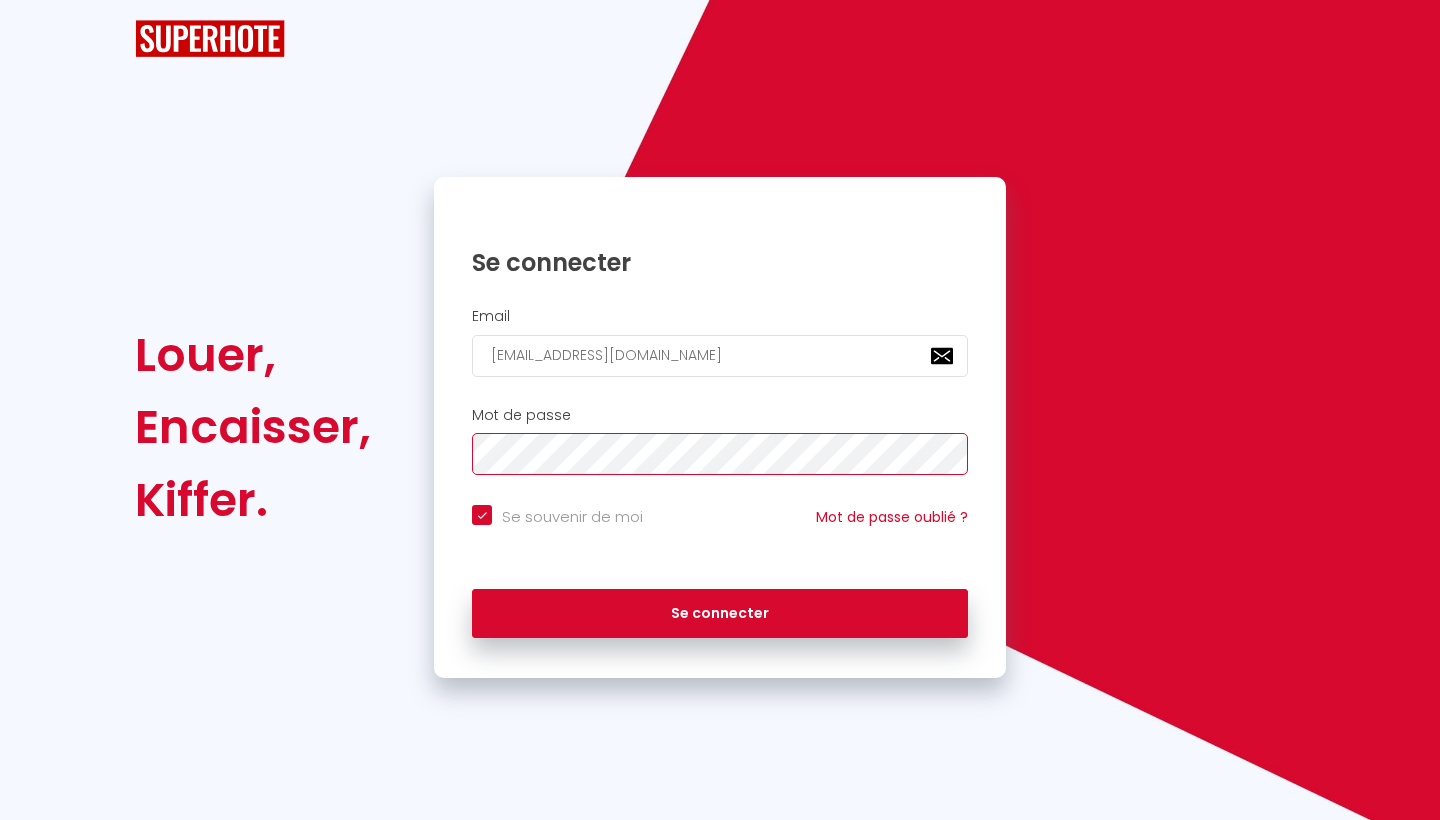 click on "Se connecter" at bounding box center [720, 614] 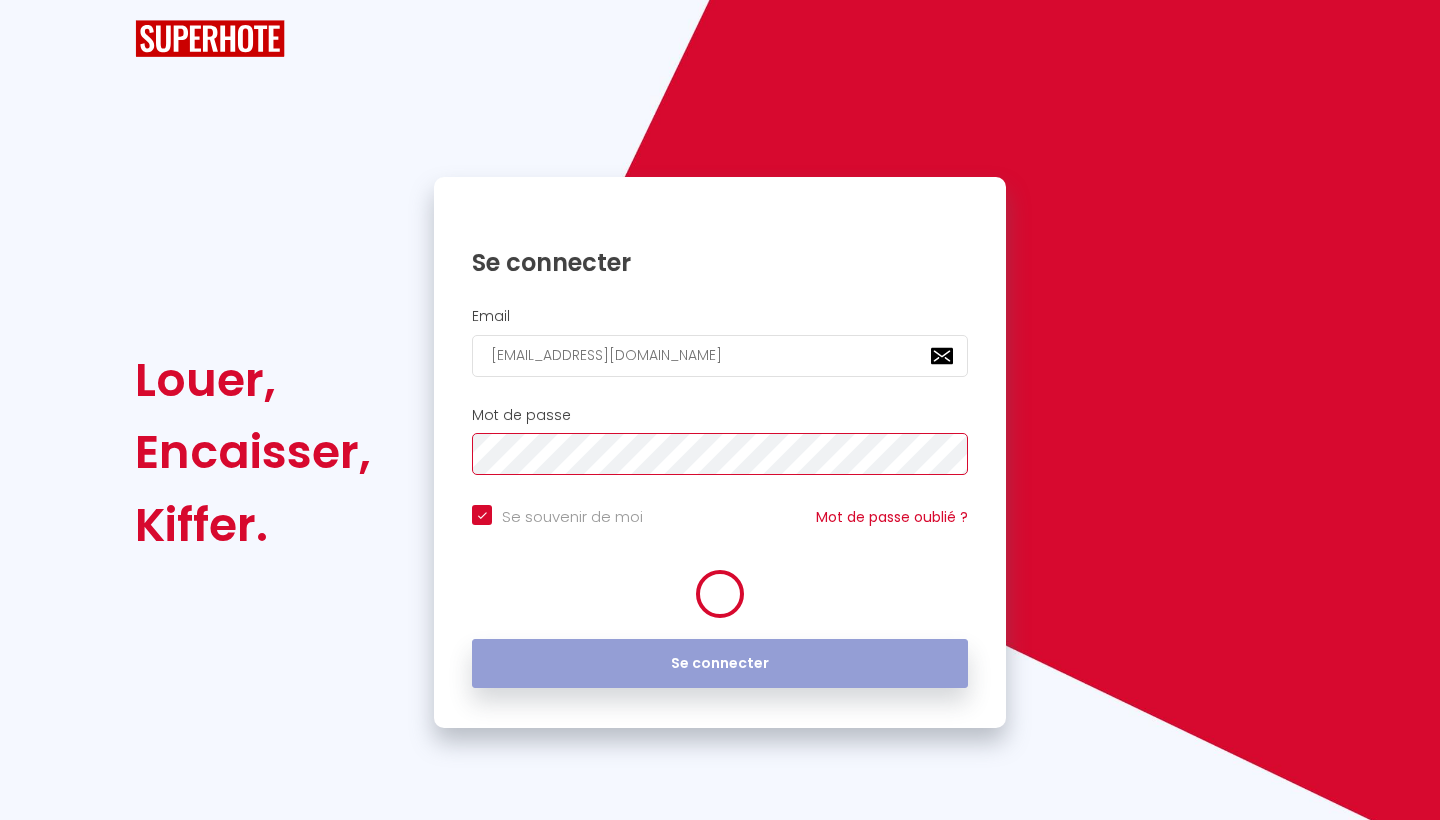 checkbox on "true" 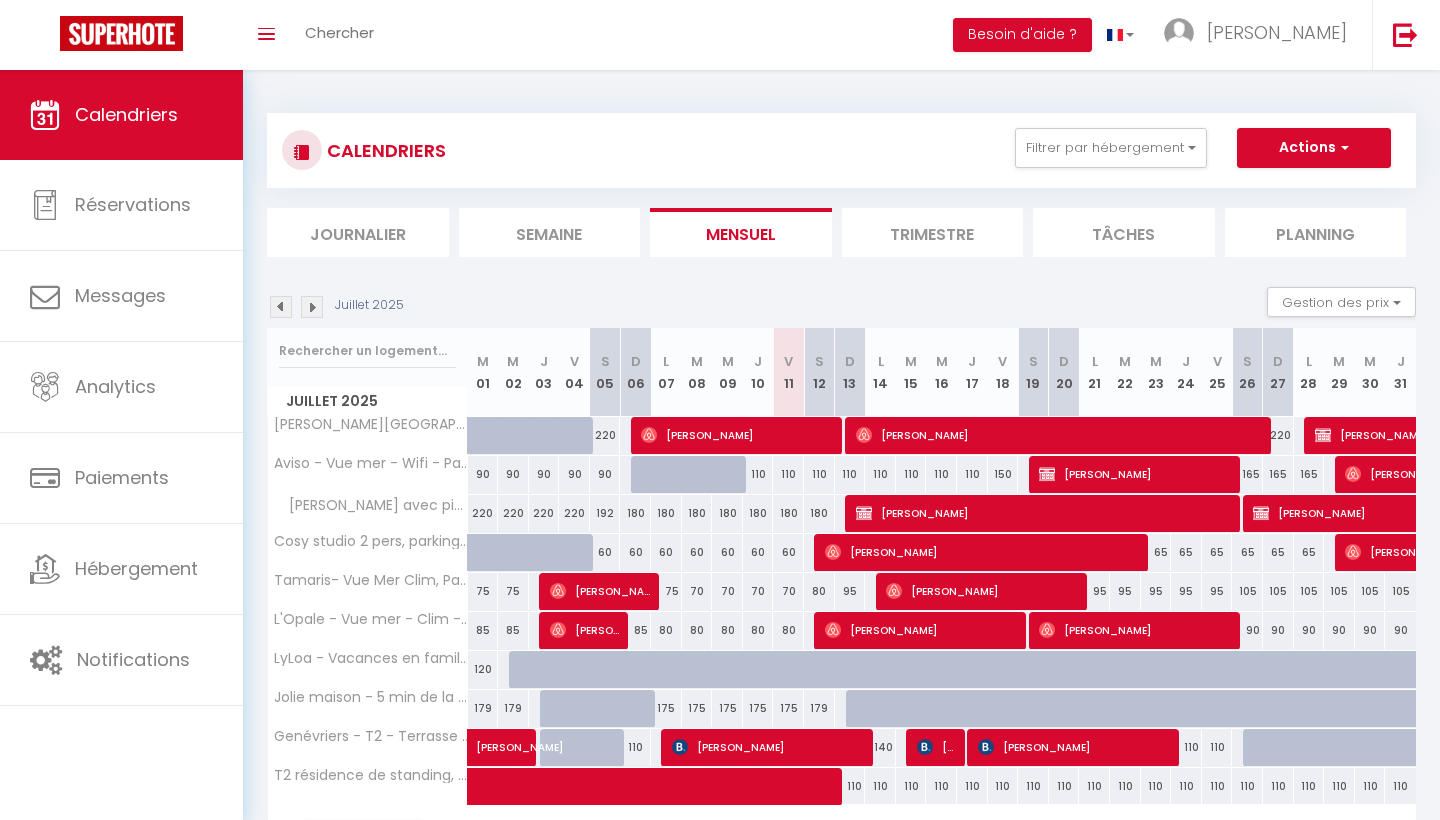 click on "Actions" at bounding box center (1314, 148) 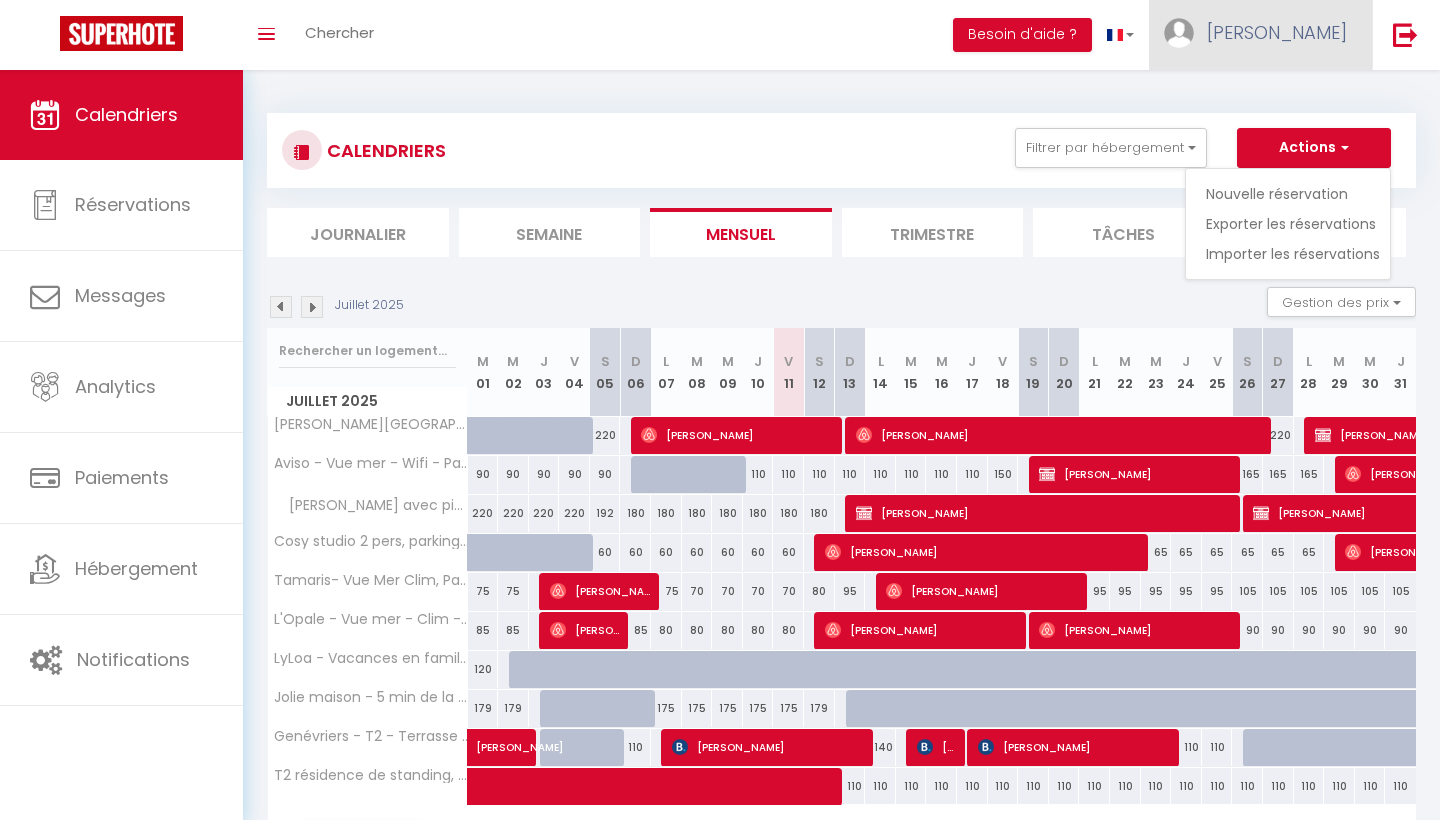 click on "[PERSON_NAME]" at bounding box center [1277, 32] 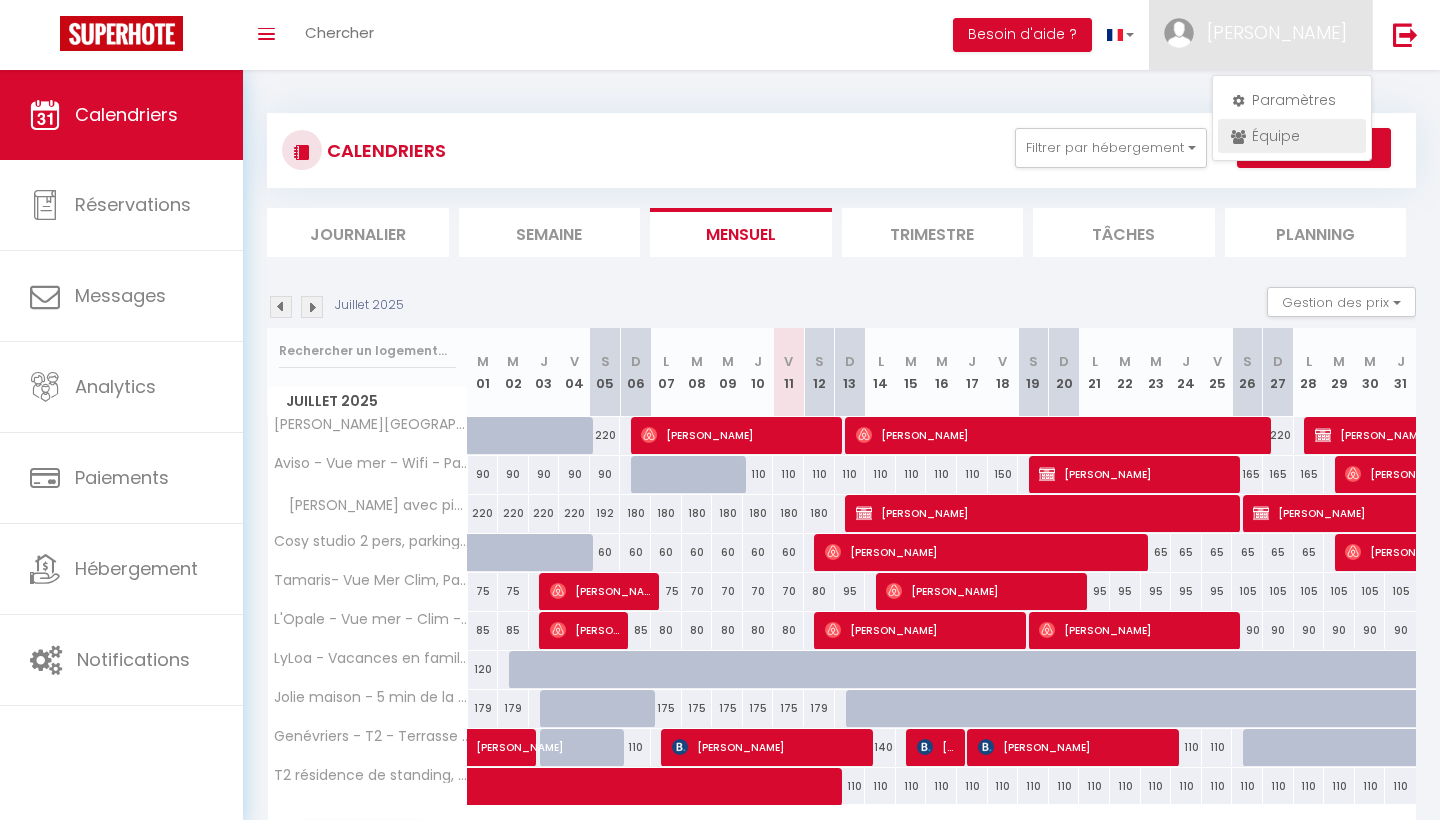 click on "Équipe" at bounding box center [1292, 136] 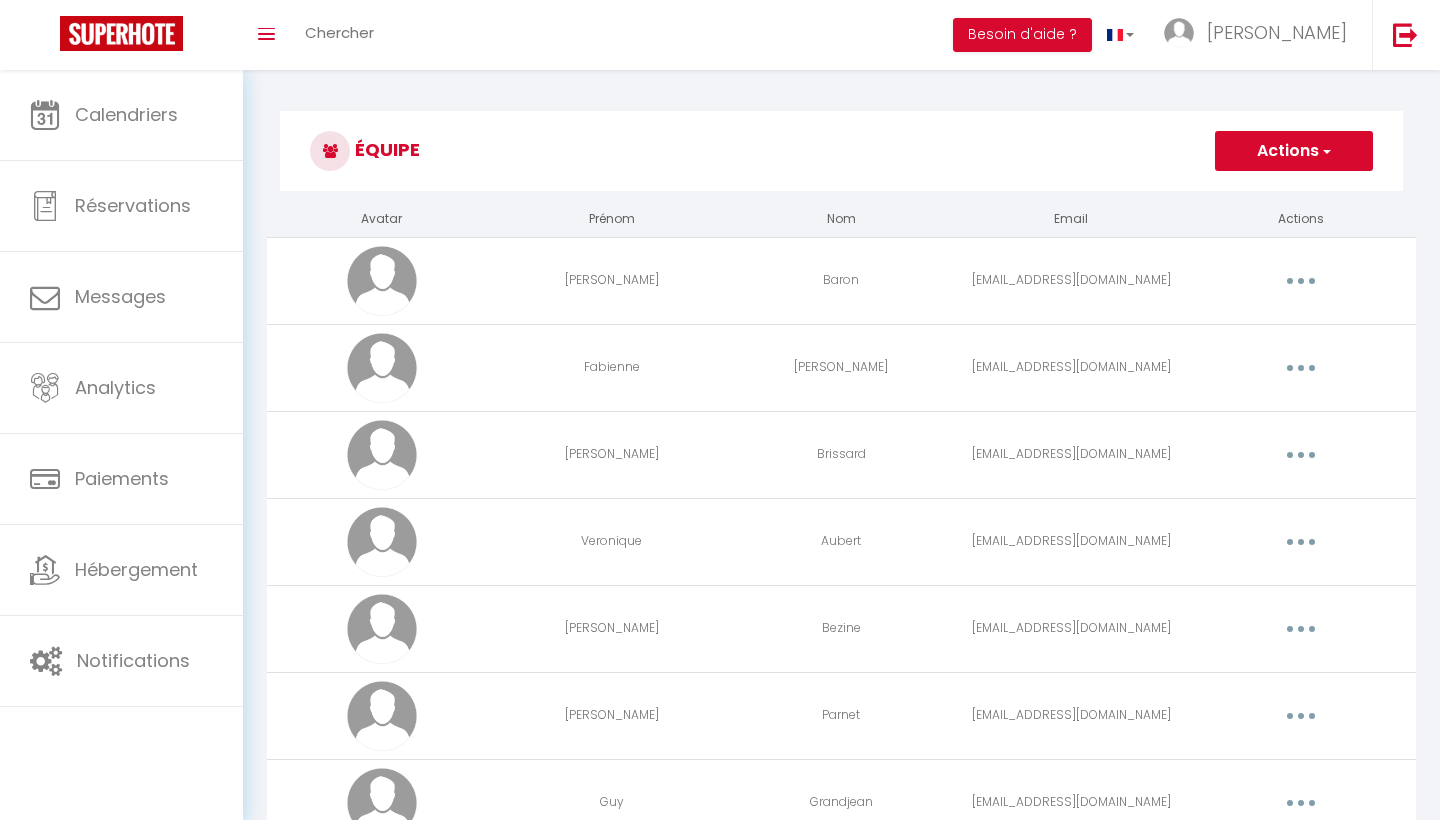 click on "Actions" at bounding box center (1294, 151) 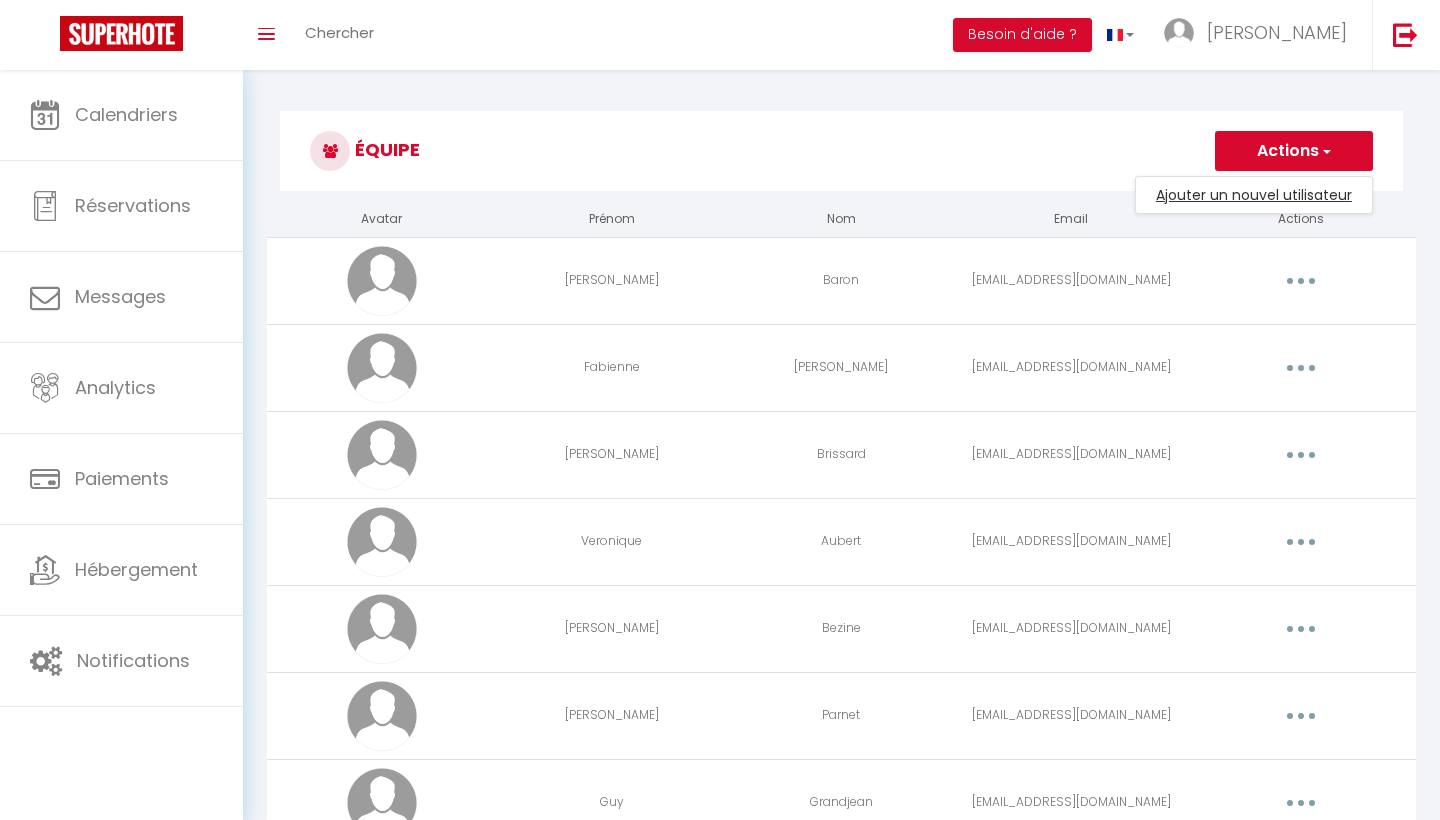 click on "Ajouter un nouvel utilisateur" at bounding box center [1254, 195] 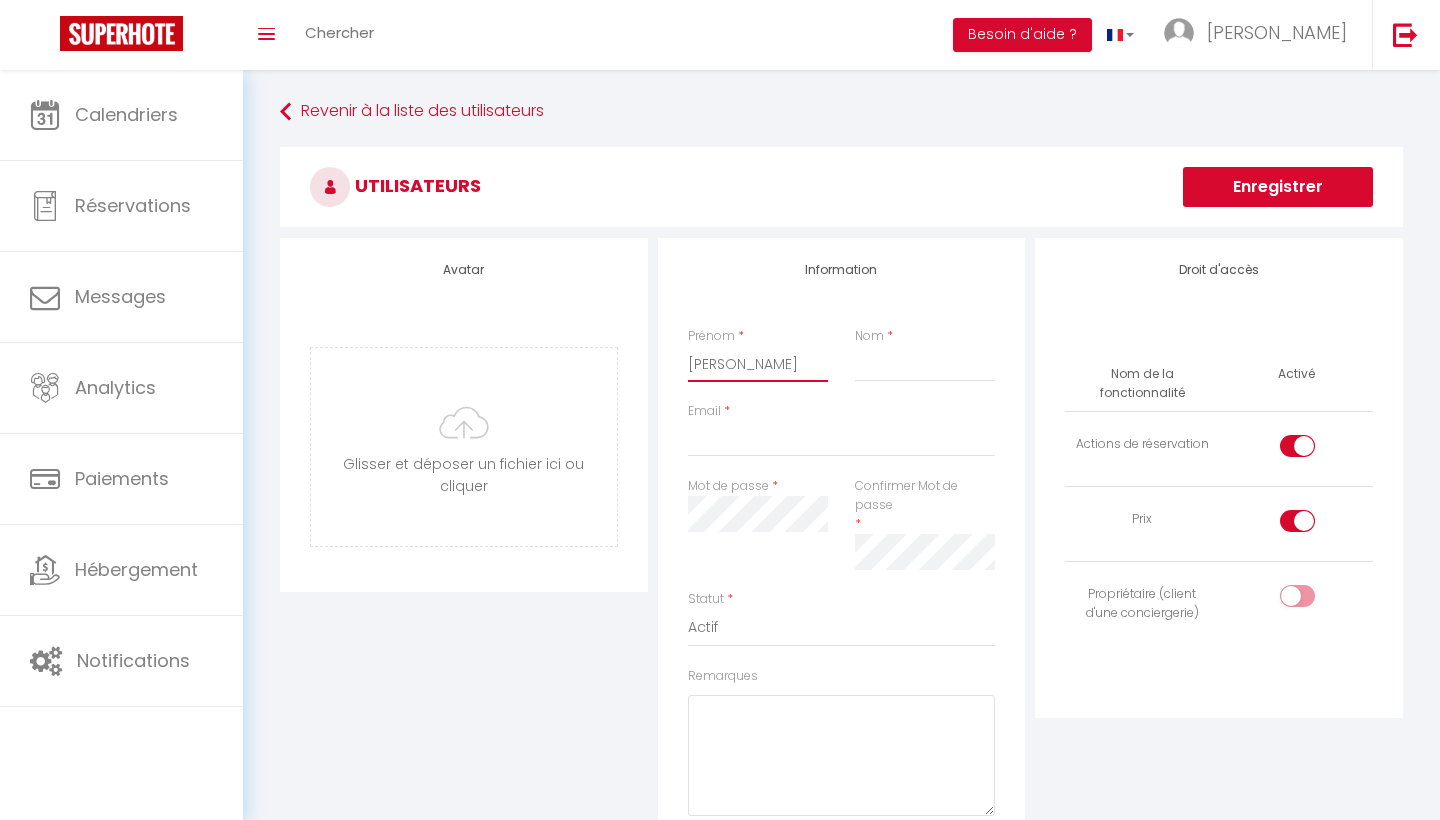 type on "Laurie" 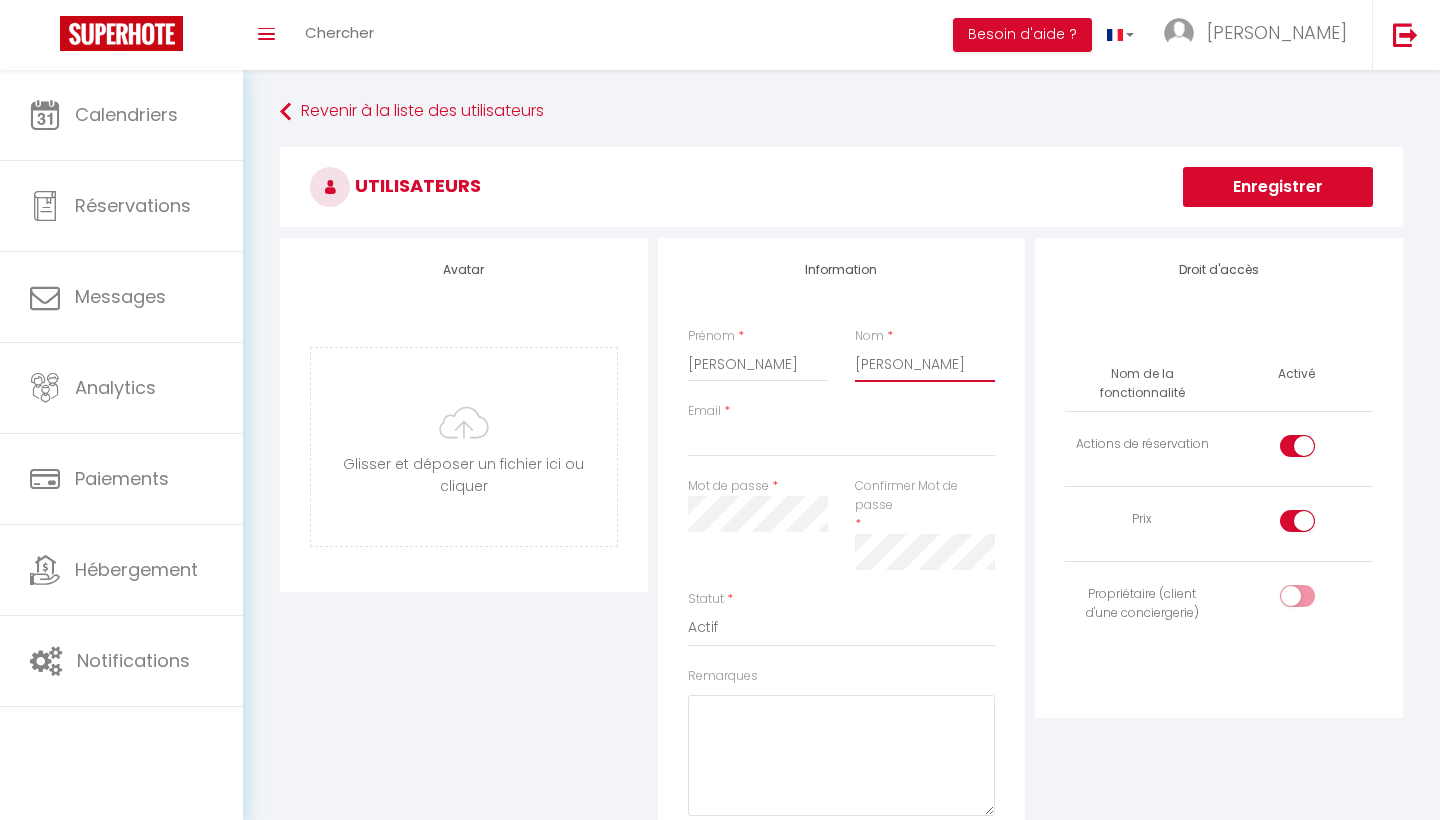 type on "BESSE" 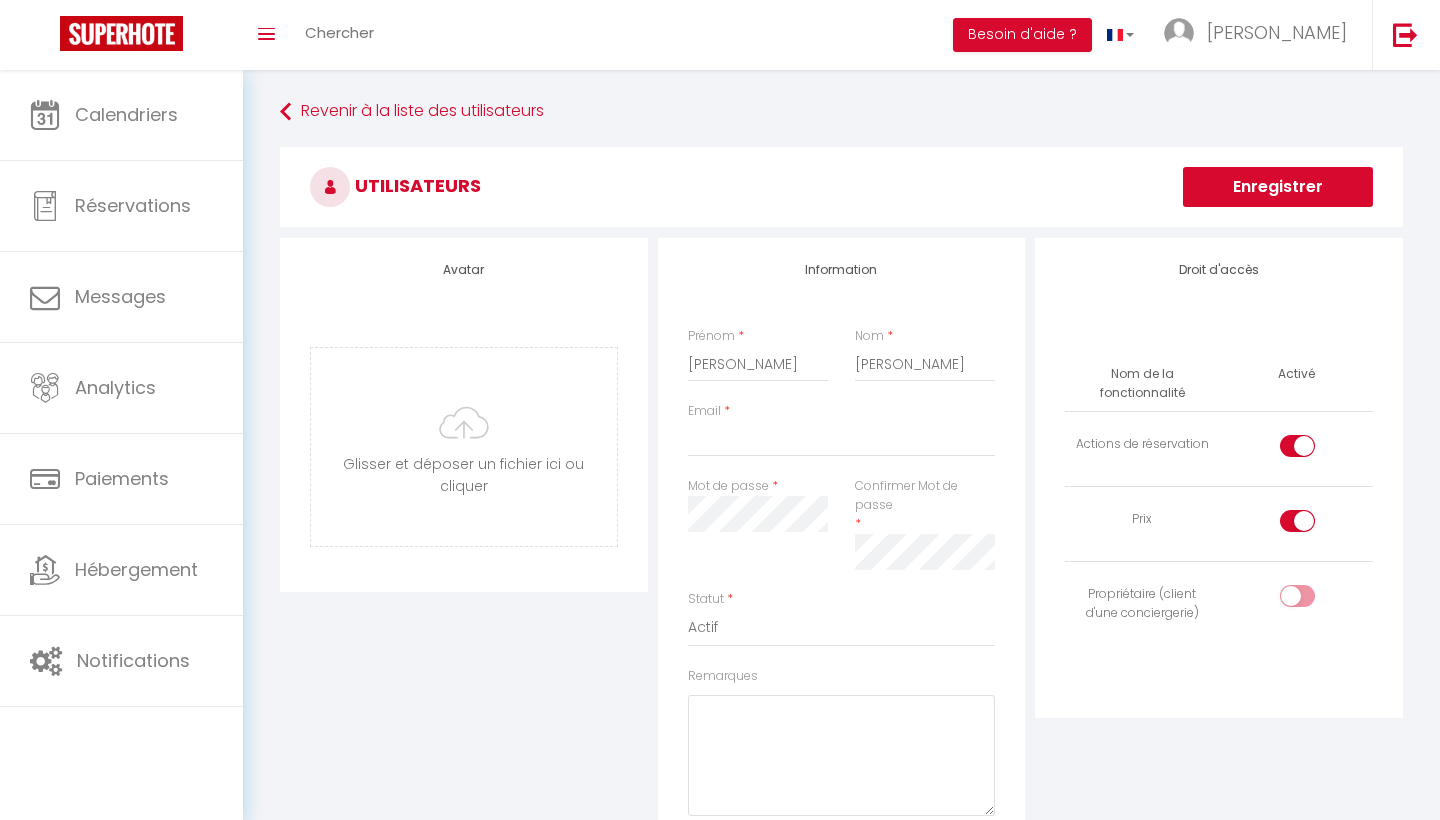 click on "Information   Prénom   *   Laurie   Nom   *   BESSE   Email   *       Mot de passe   *     Confirmer Mot de passe   *     Statut   *   Actif   Inactif   Remarques         Description" at bounding box center (842, 602) 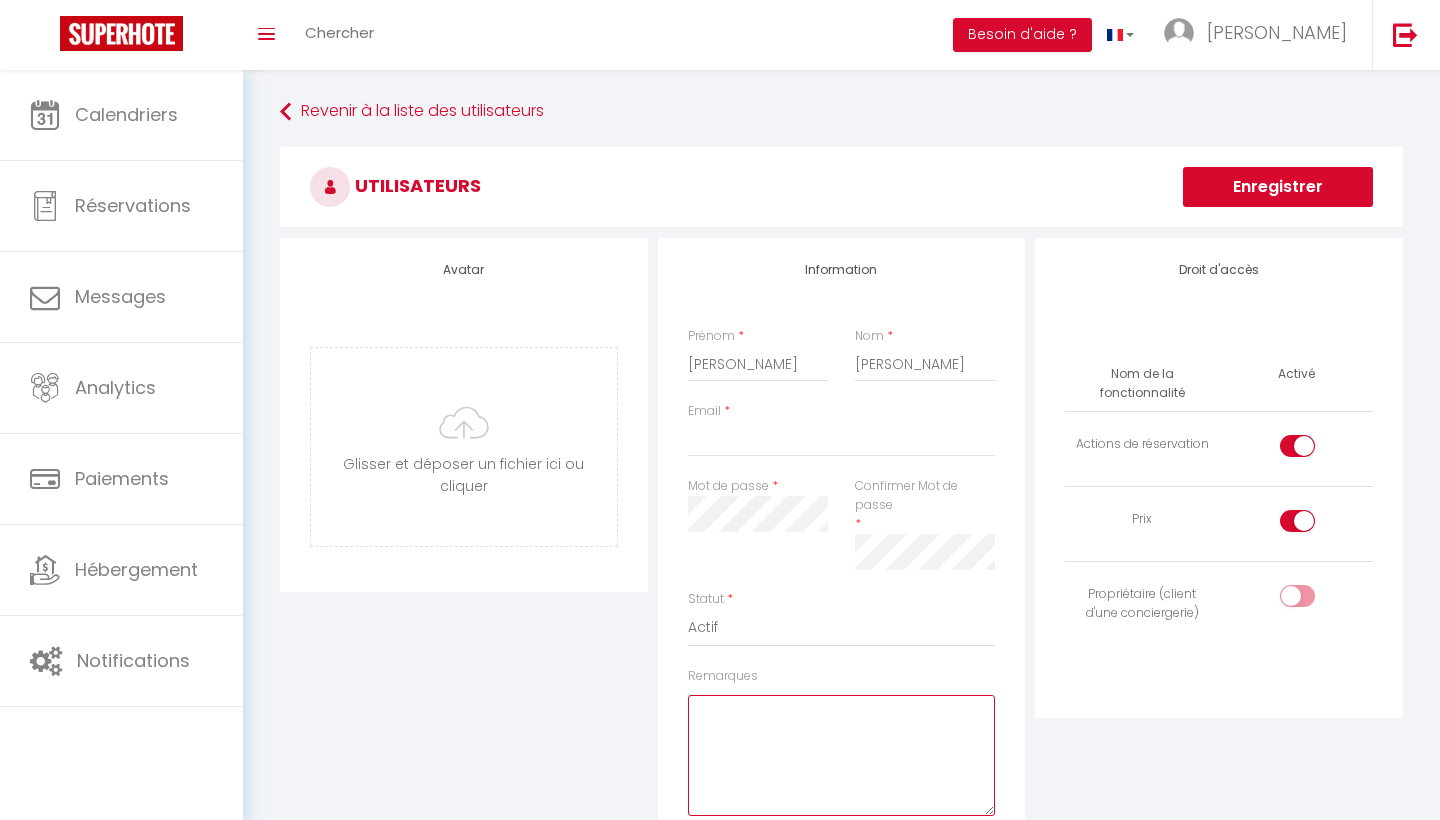click on "Remarques" at bounding box center (842, 755) 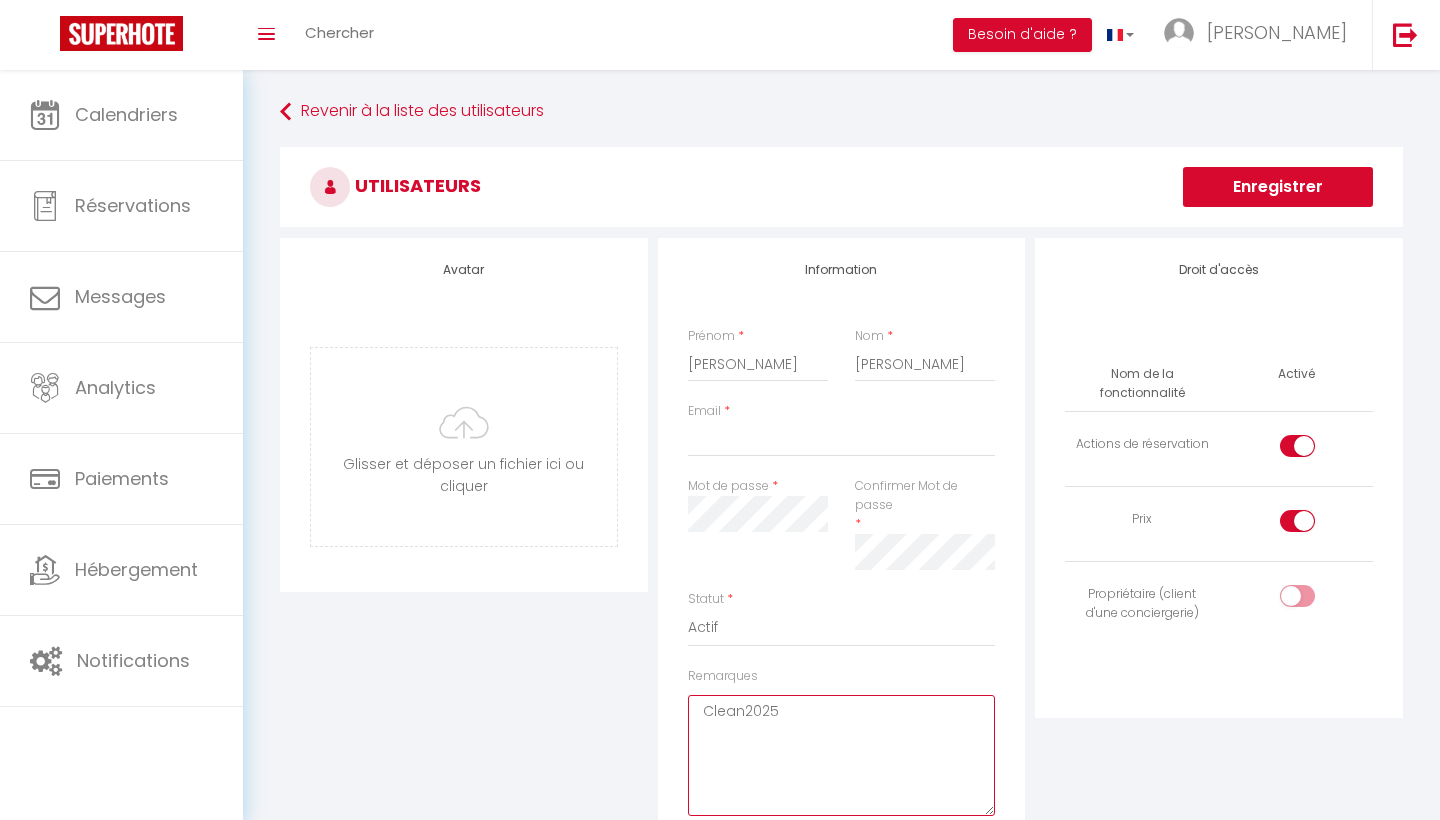 type on "Clean2025" 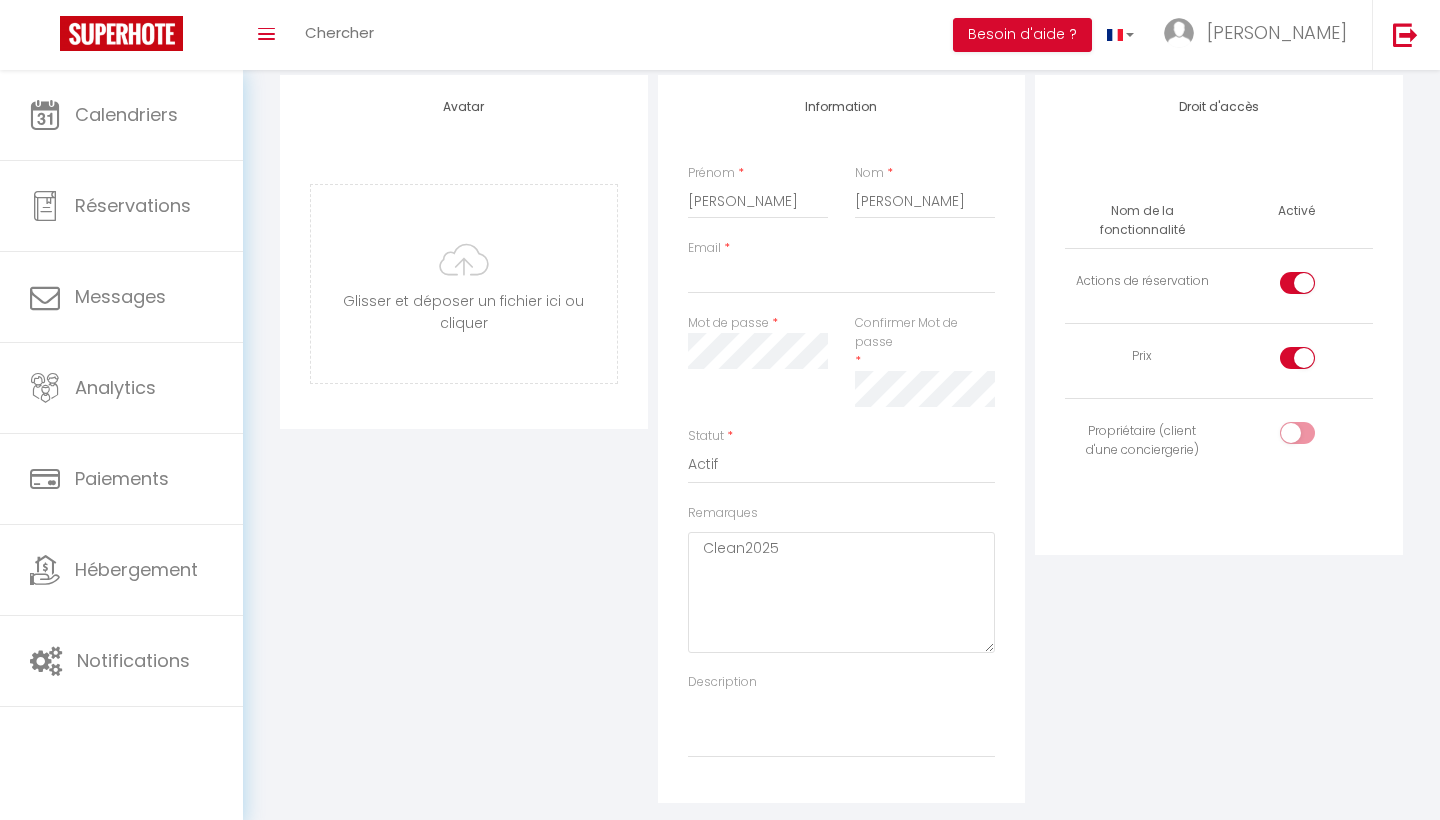 scroll, scrollTop: 168, scrollLeft: 0, axis: vertical 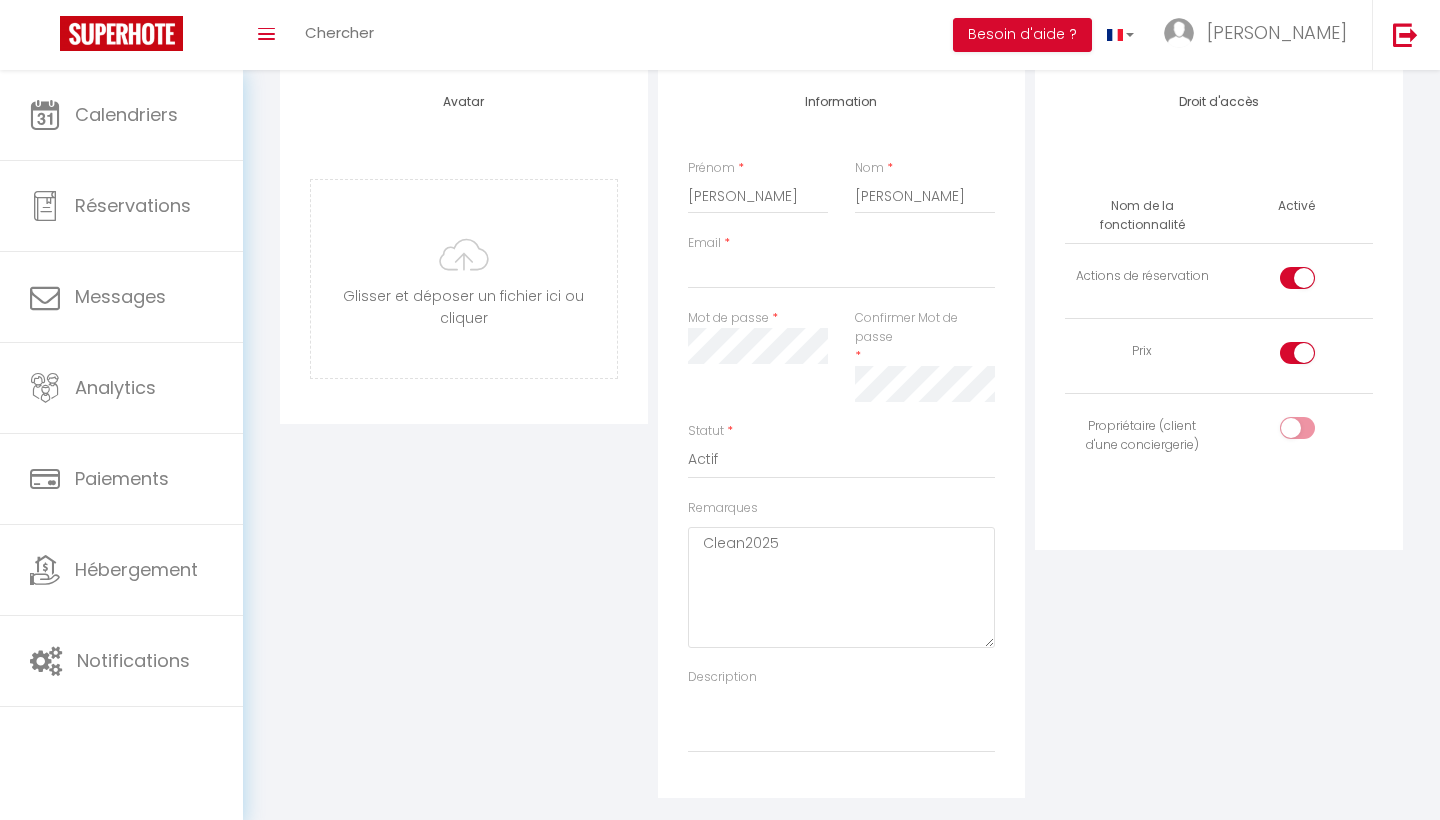 click at bounding box center (1314, 357) 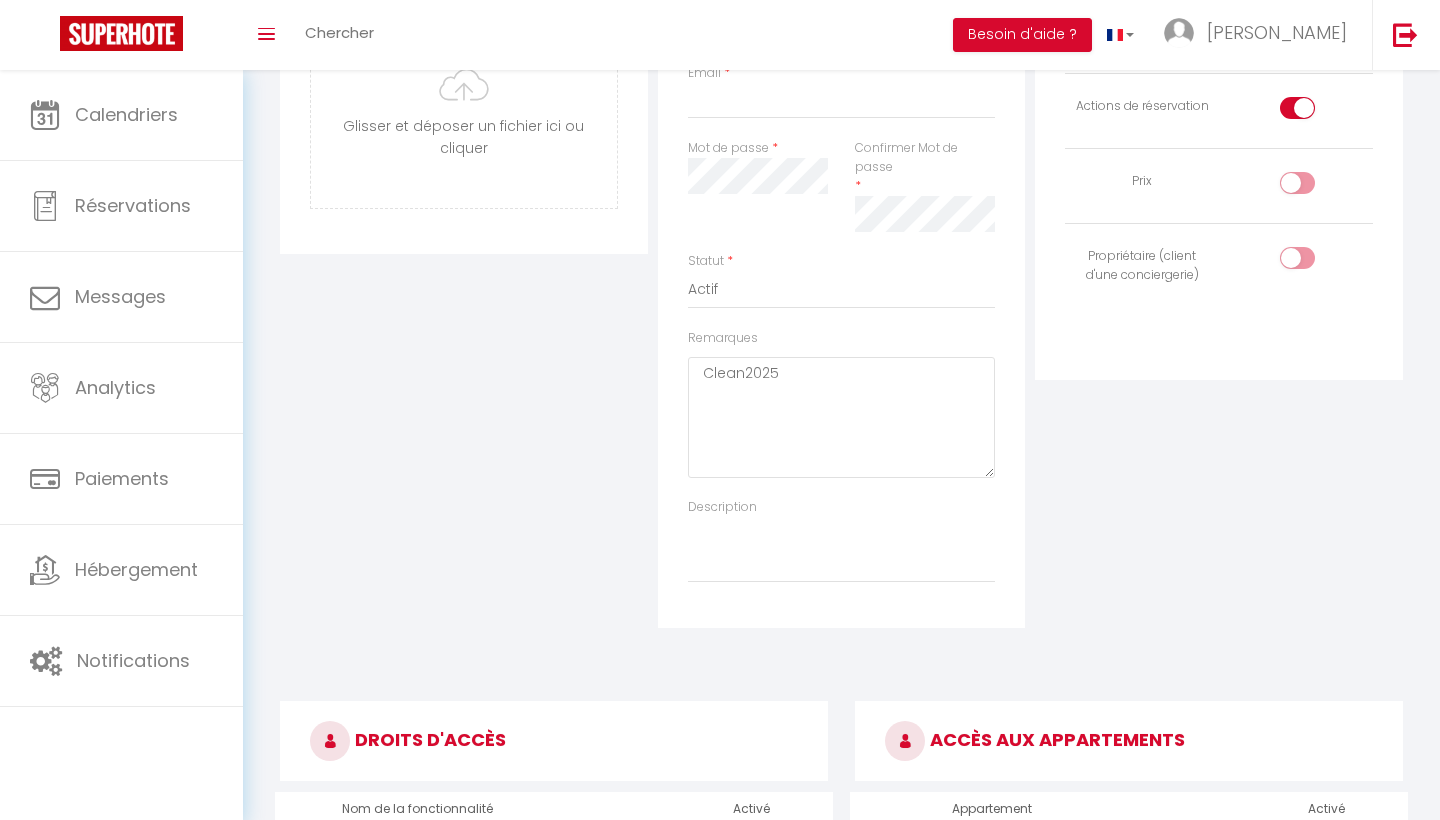 scroll, scrollTop: 339, scrollLeft: 0, axis: vertical 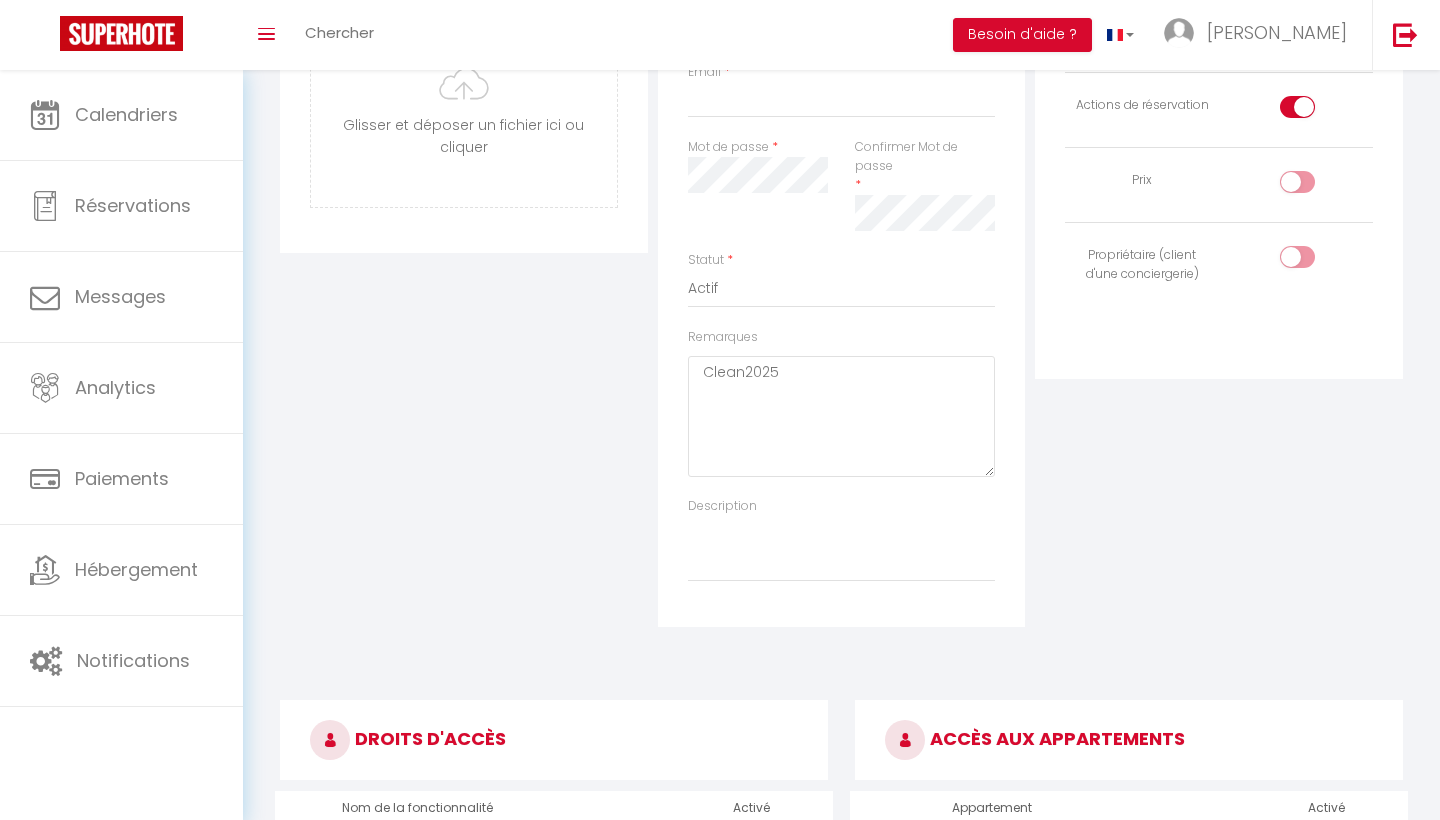 click at bounding box center (1297, 107) 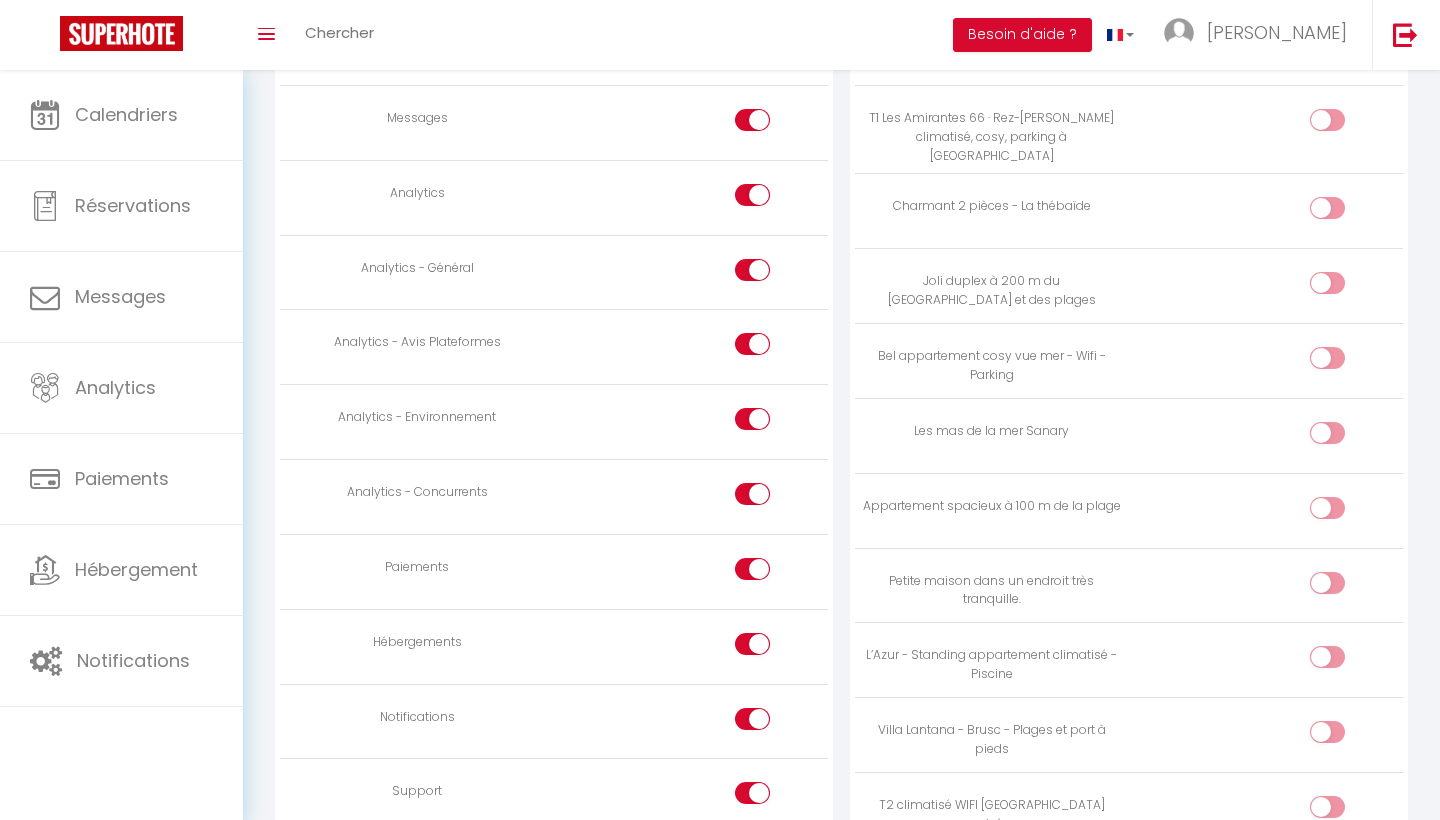 scroll, scrollTop: 1533, scrollLeft: 0, axis: vertical 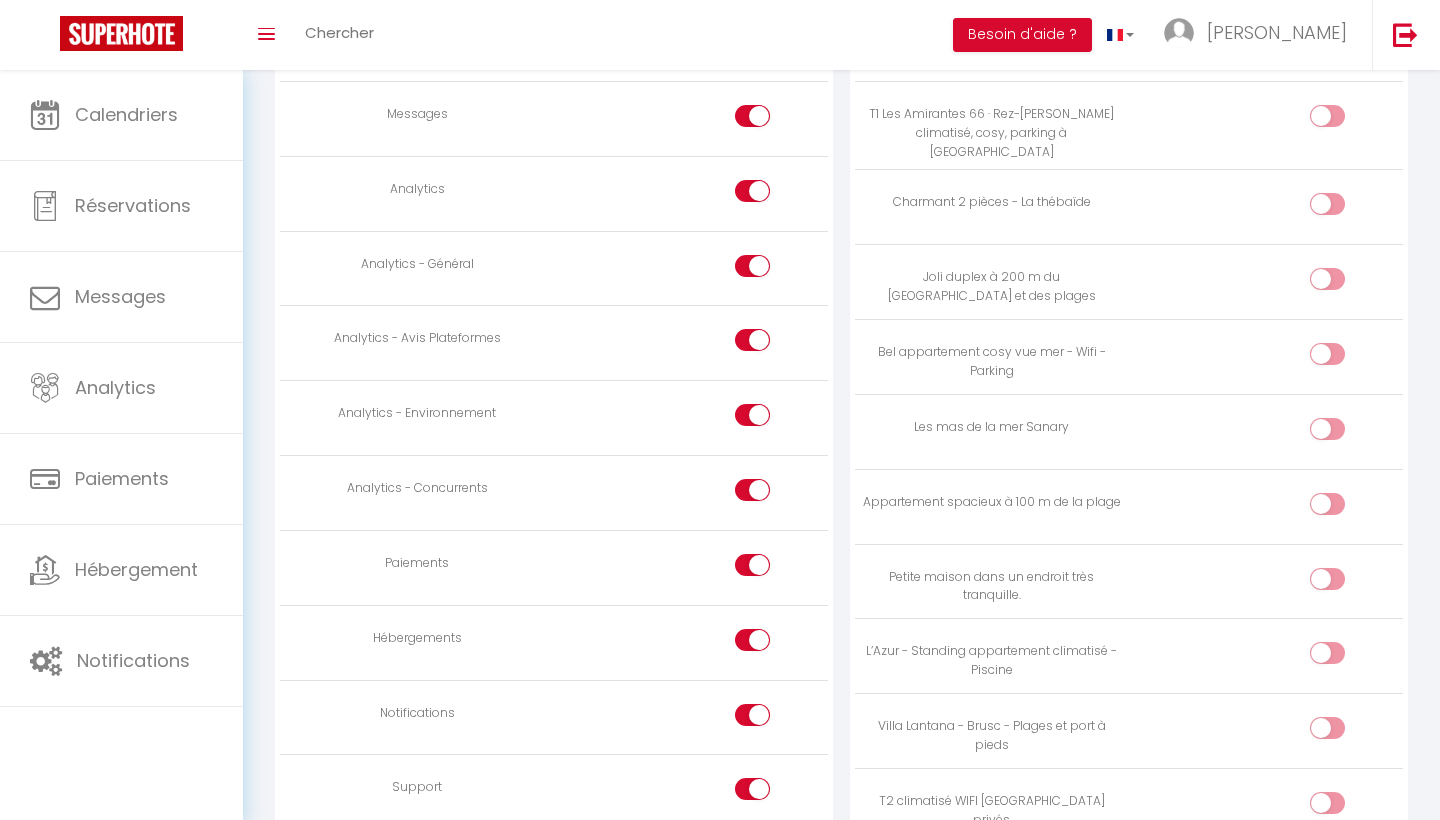 click at bounding box center [770, 569] 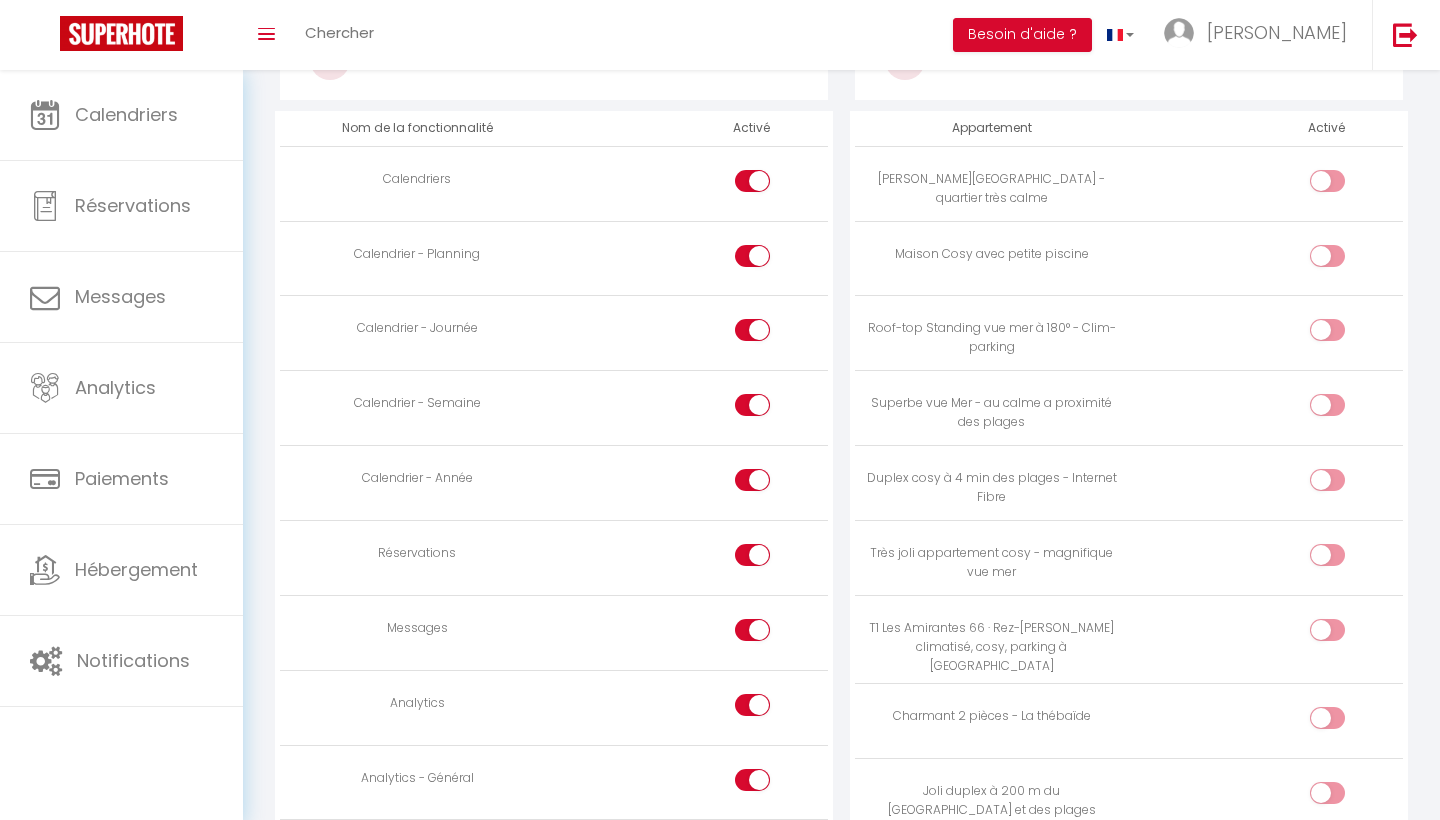 scroll, scrollTop: 1015, scrollLeft: 0, axis: vertical 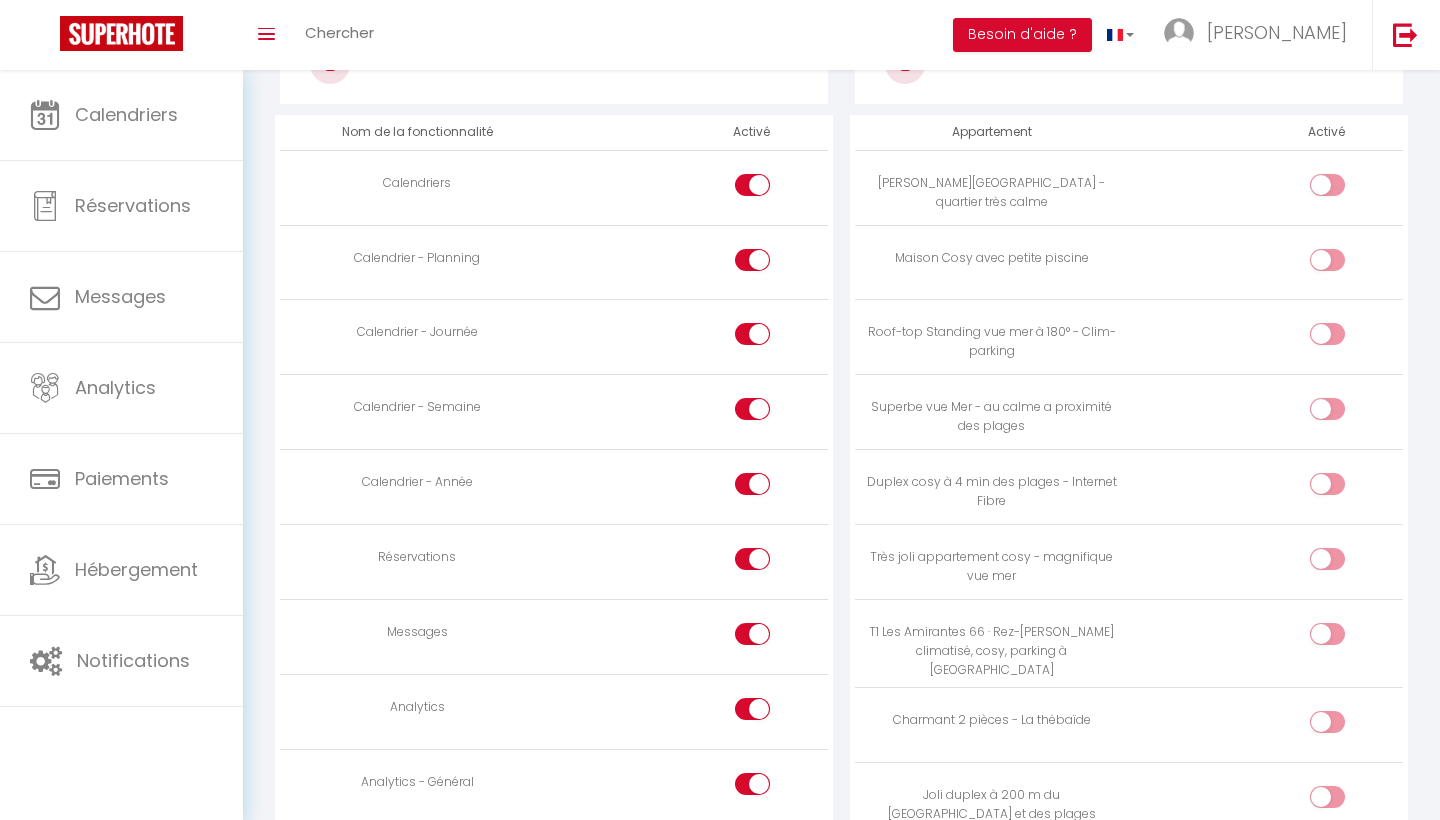 click at bounding box center [1344, 264] 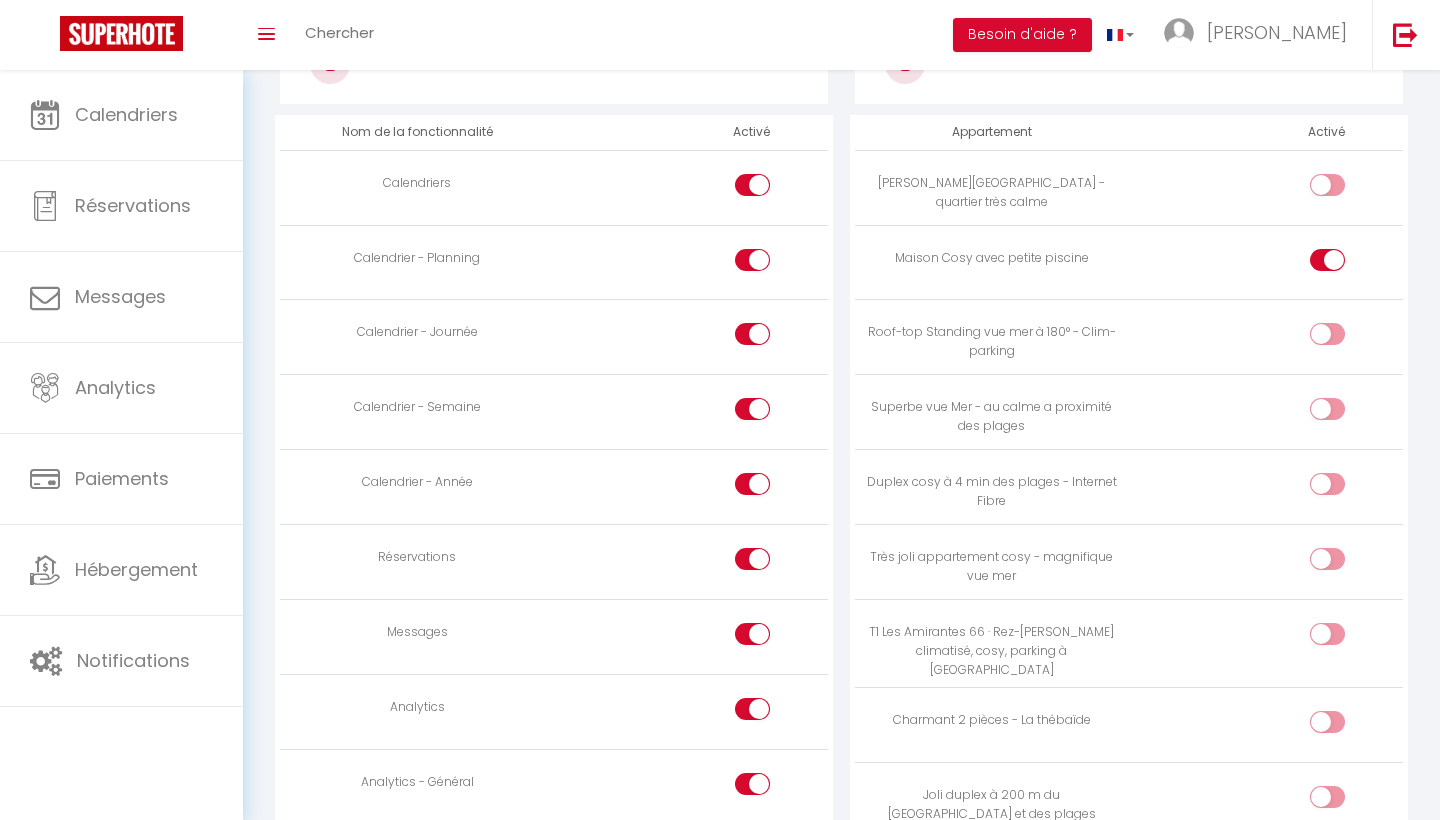 click at bounding box center (1344, 338) 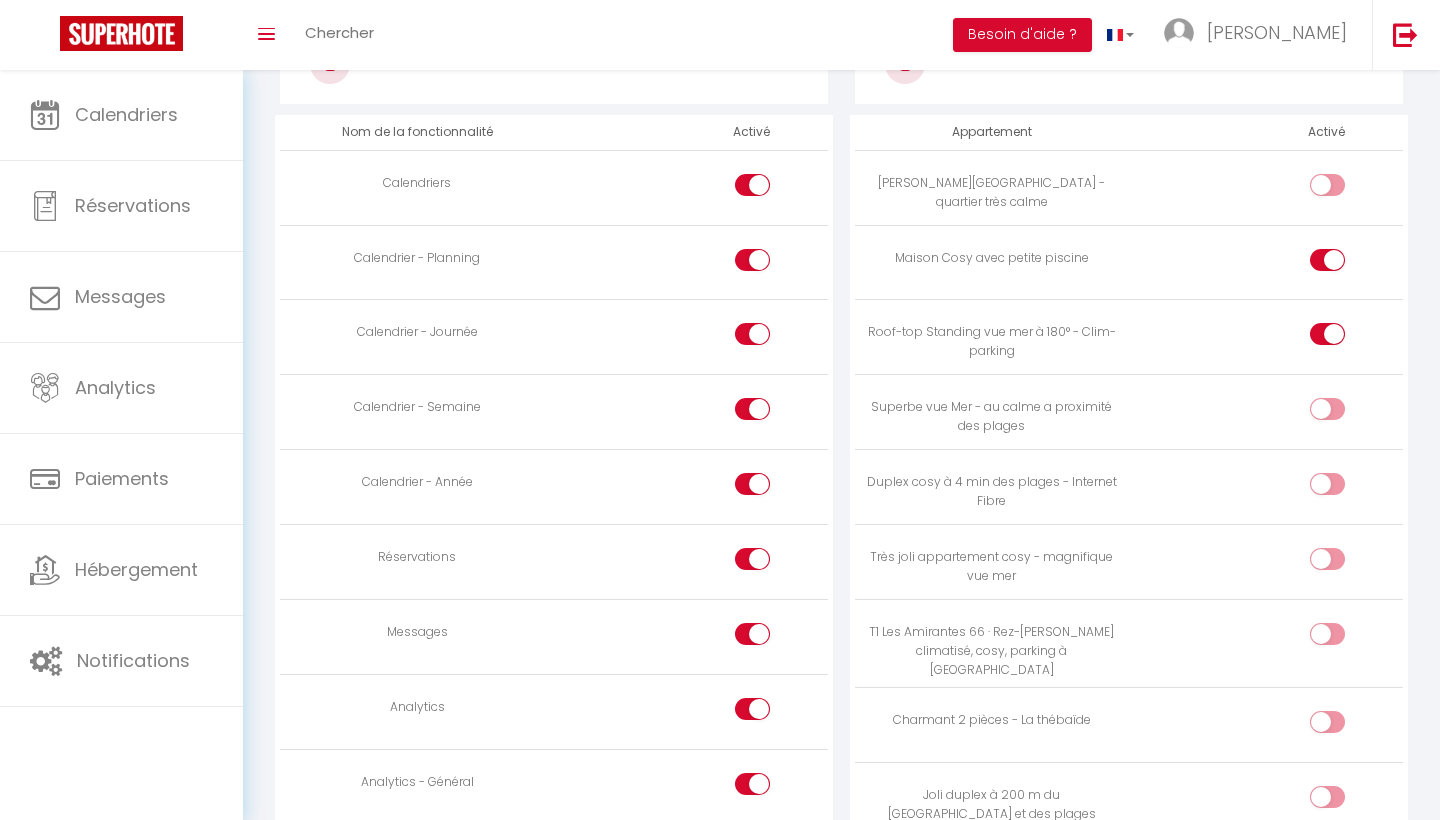 click at bounding box center [1327, 409] 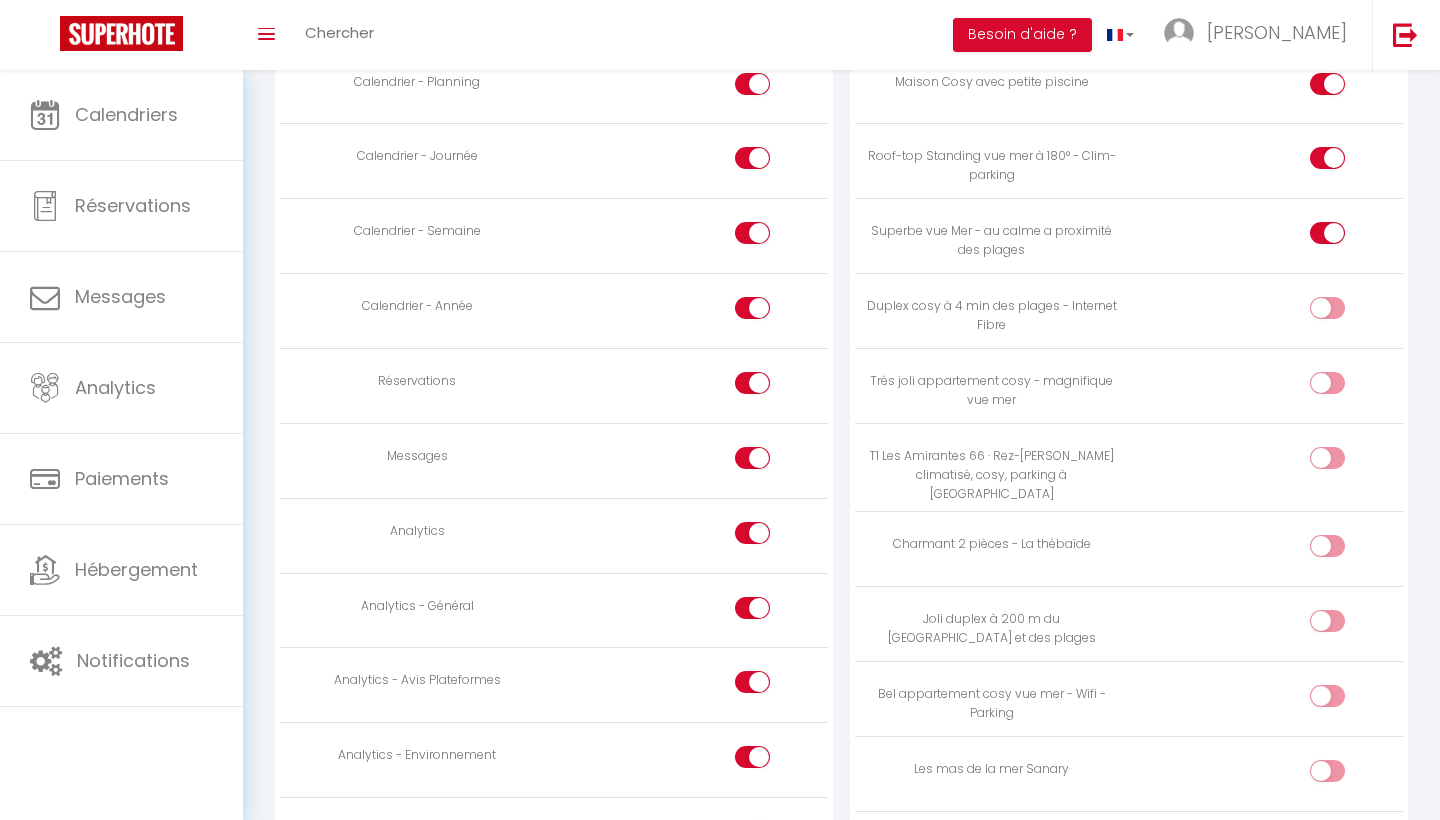scroll, scrollTop: 1192, scrollLeft: 0, axis: vertical 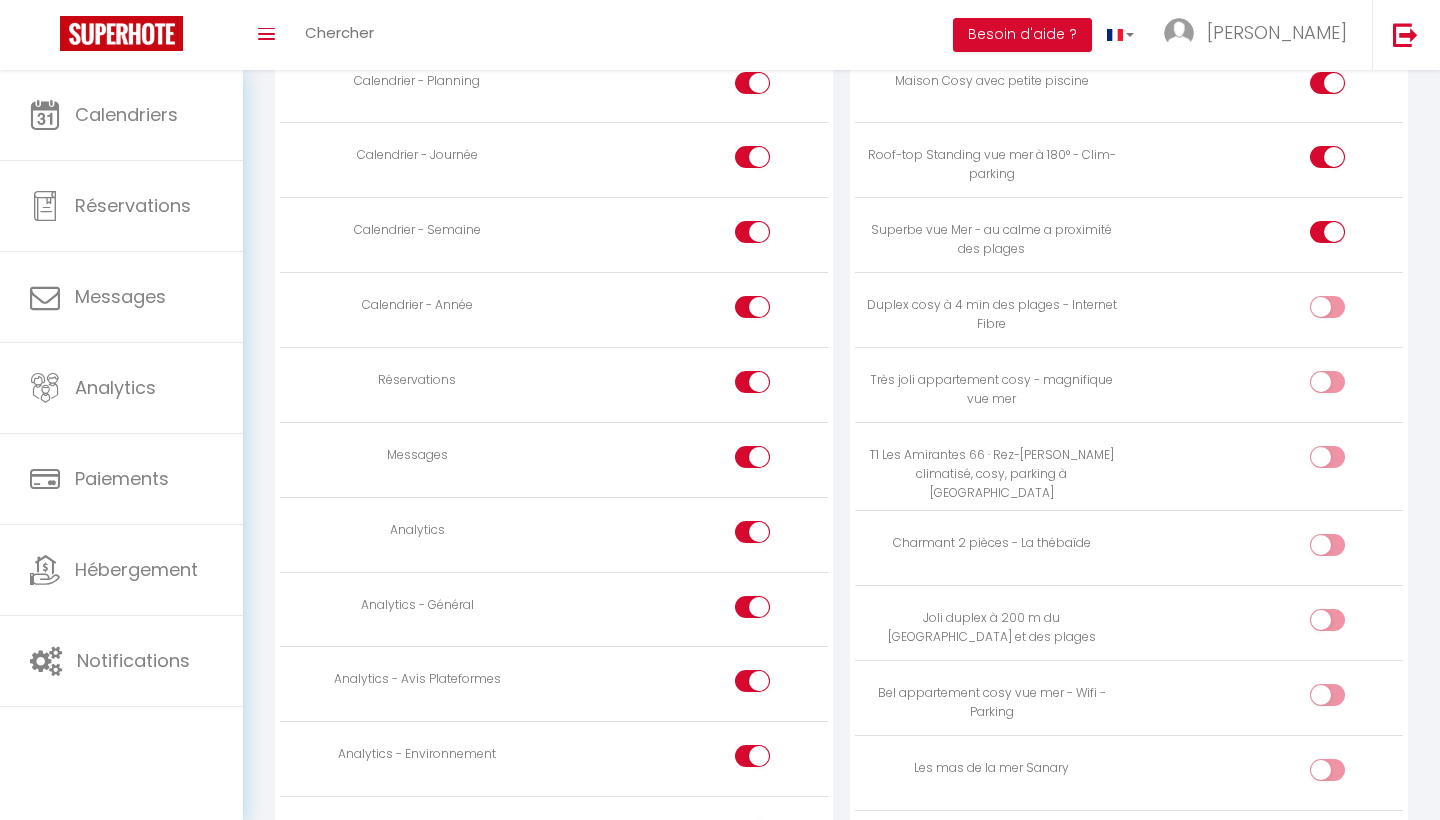 click at bounding box center [1344, 386] 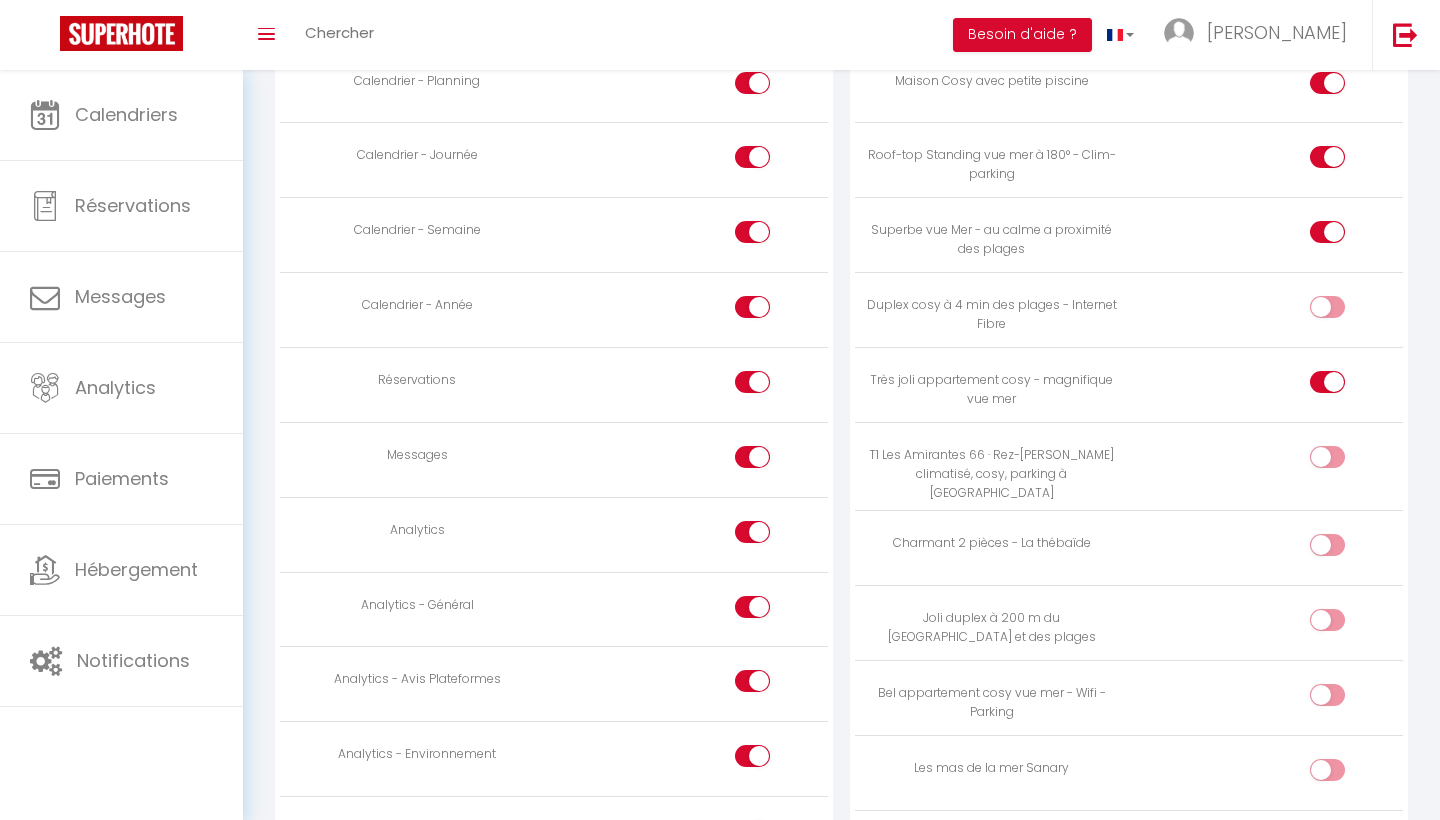 click at bounding box center (1344, 461) 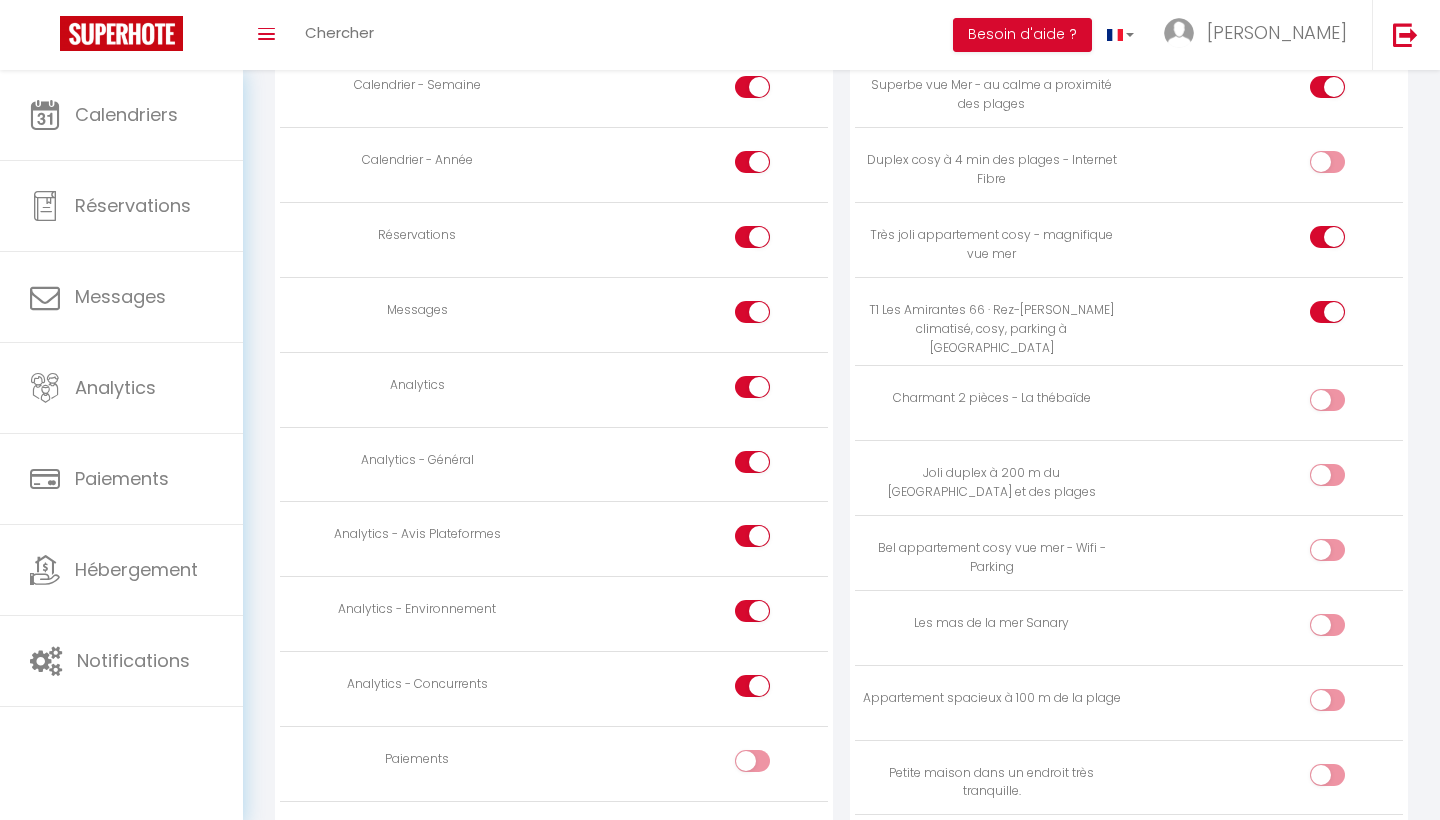 scroll, scrollTop: 1346, scrollLeft: 0, axis: vertical 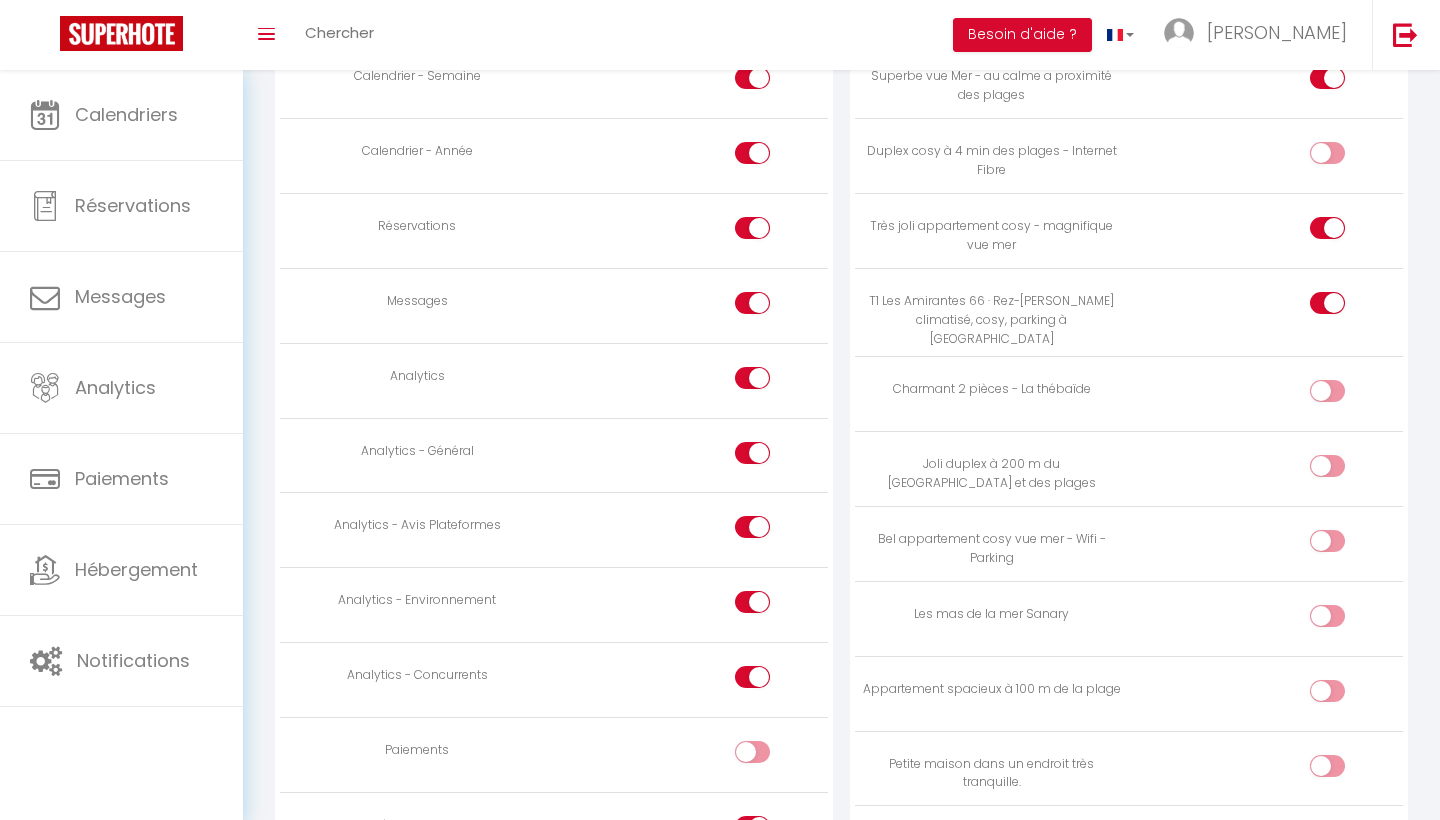 click at bounding box center [1344, 545] 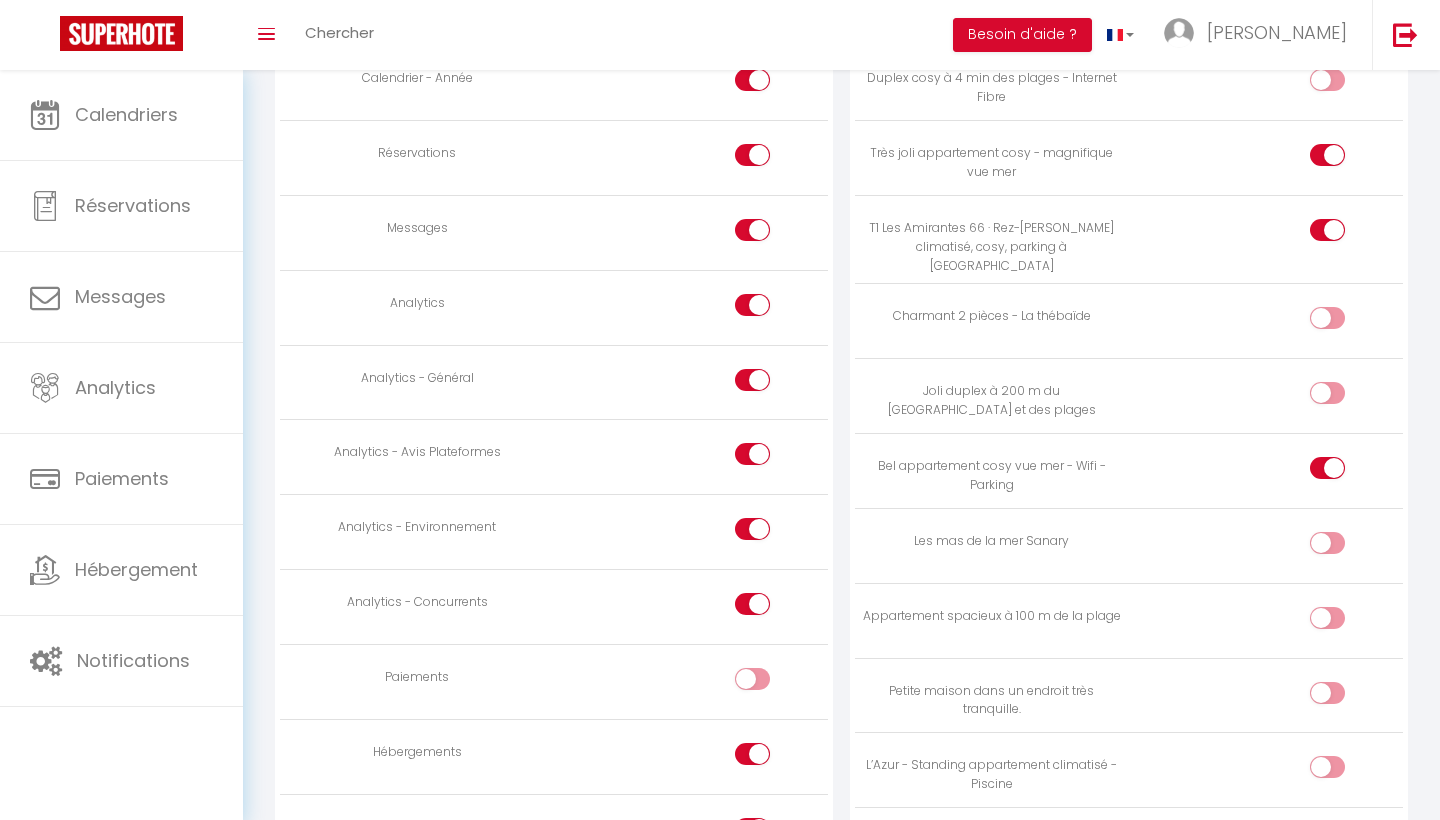 scroll, scrollTop: 1420, scrollLeft: 0, axis: vertical 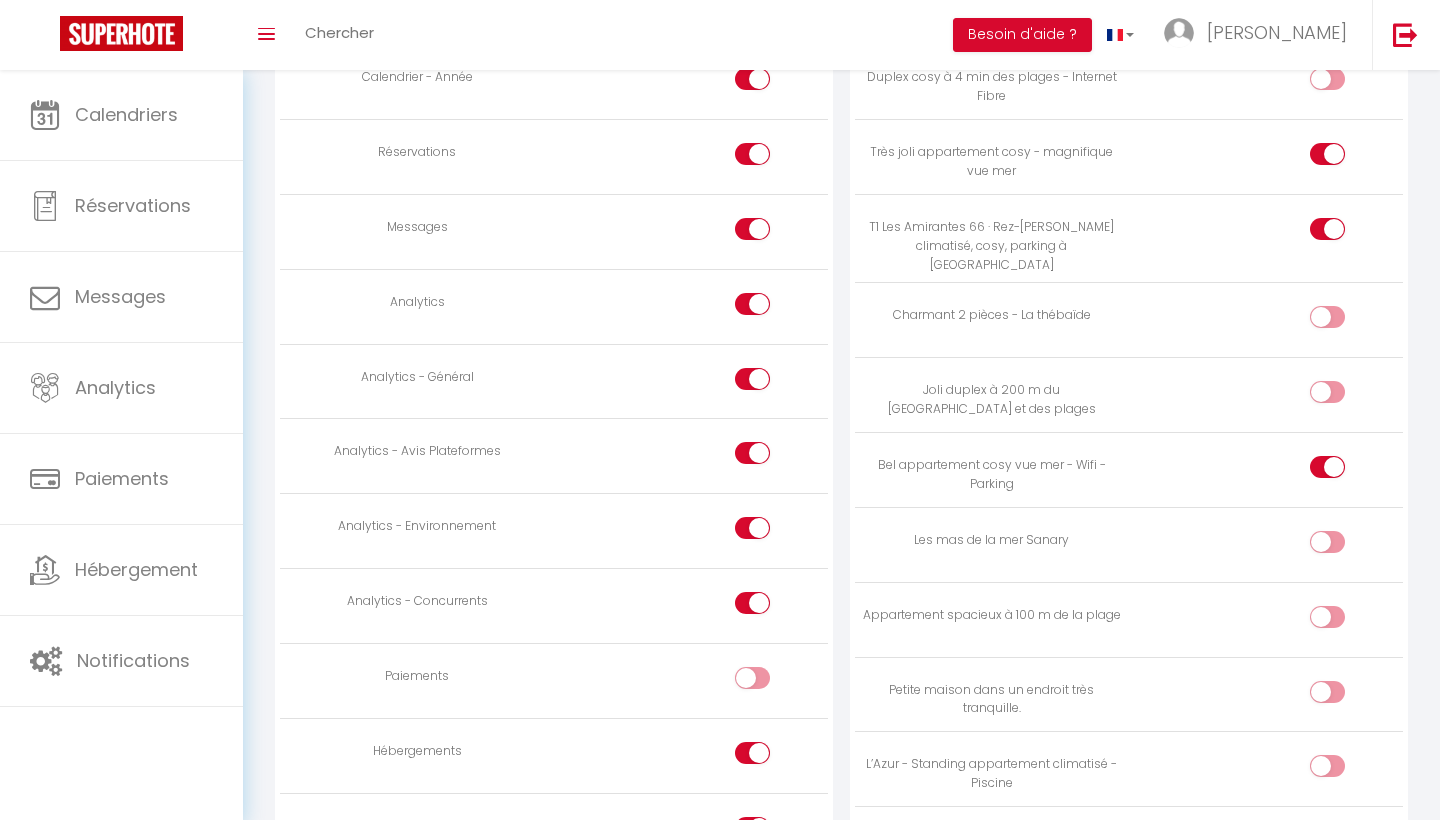 click at bounding box center (1327, 542) 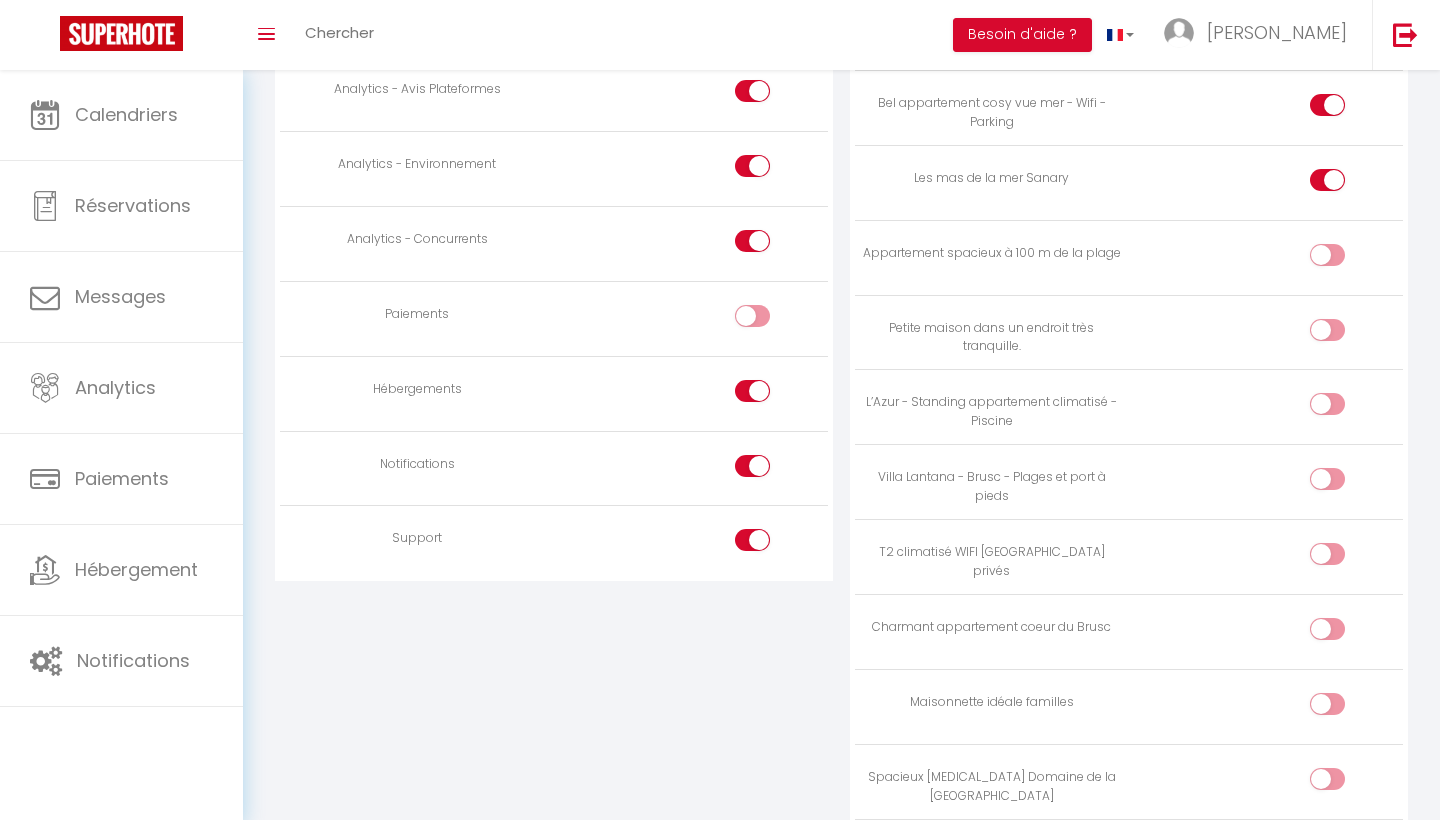 scroll, scrollTop: 1801, scrollLeft: 0, axis: vertical 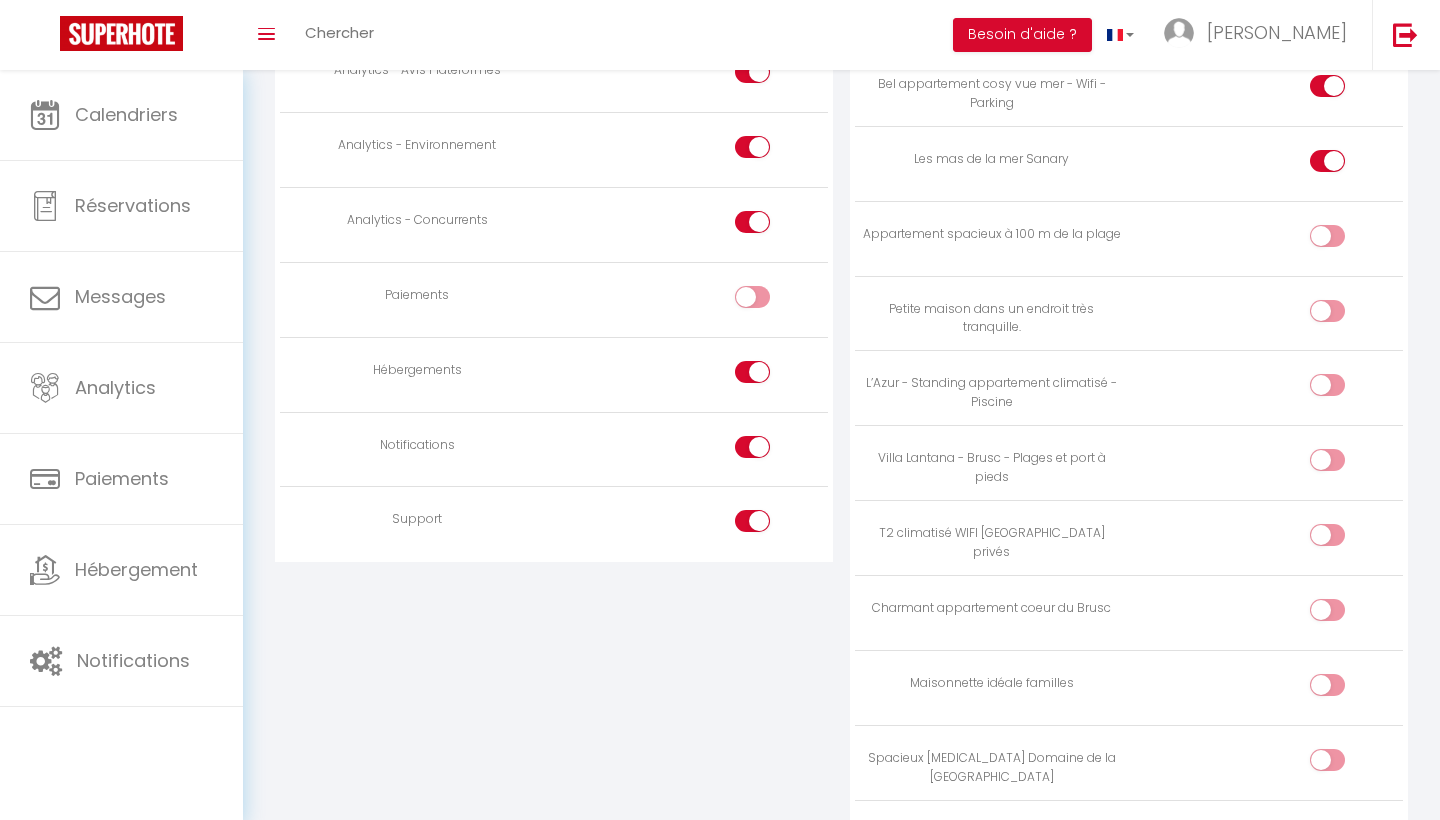 click at bounding box center [1344, 614] 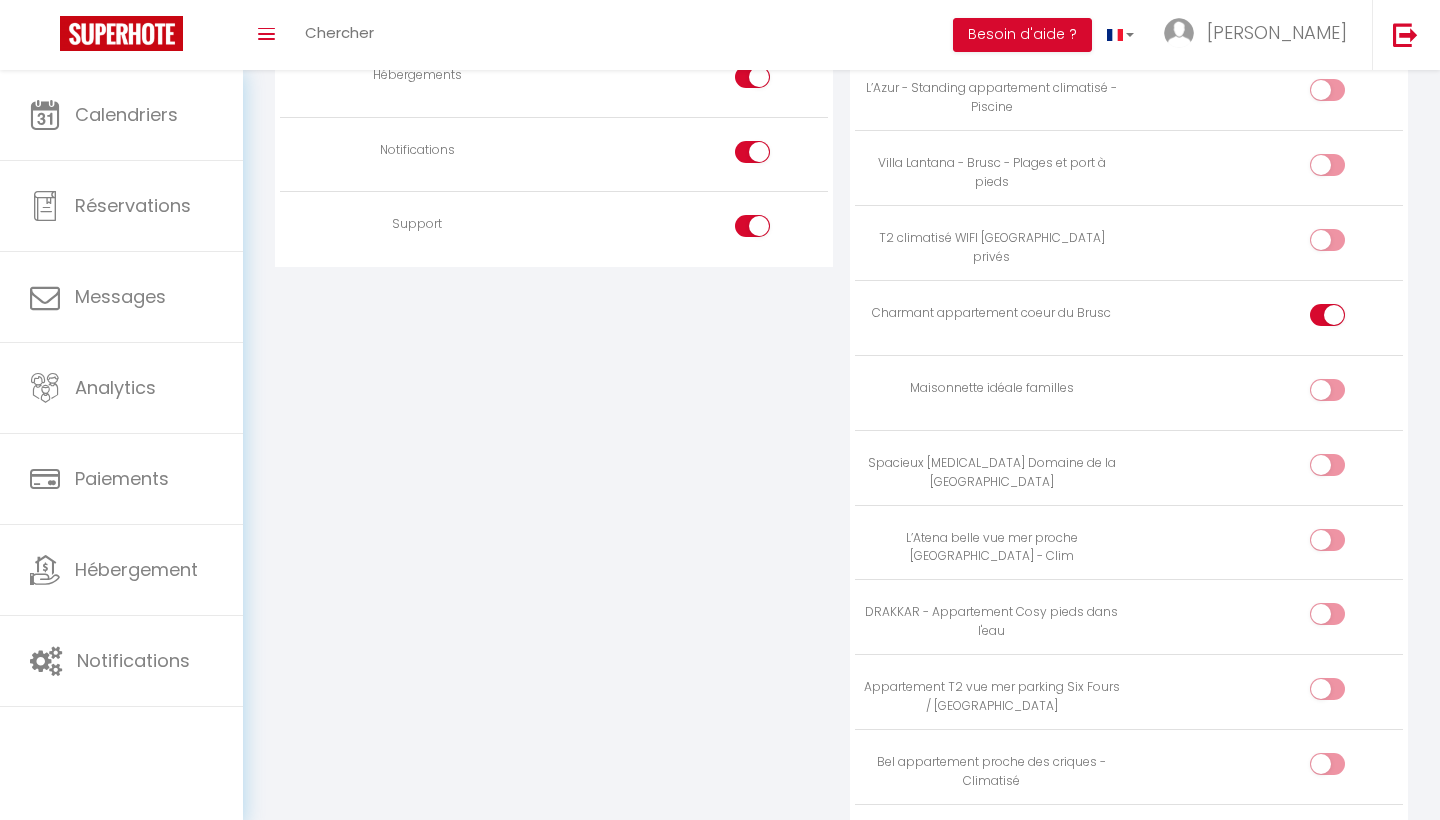 scroll, scrollTop: 2181, scrollLeft: 0, axis: vertical 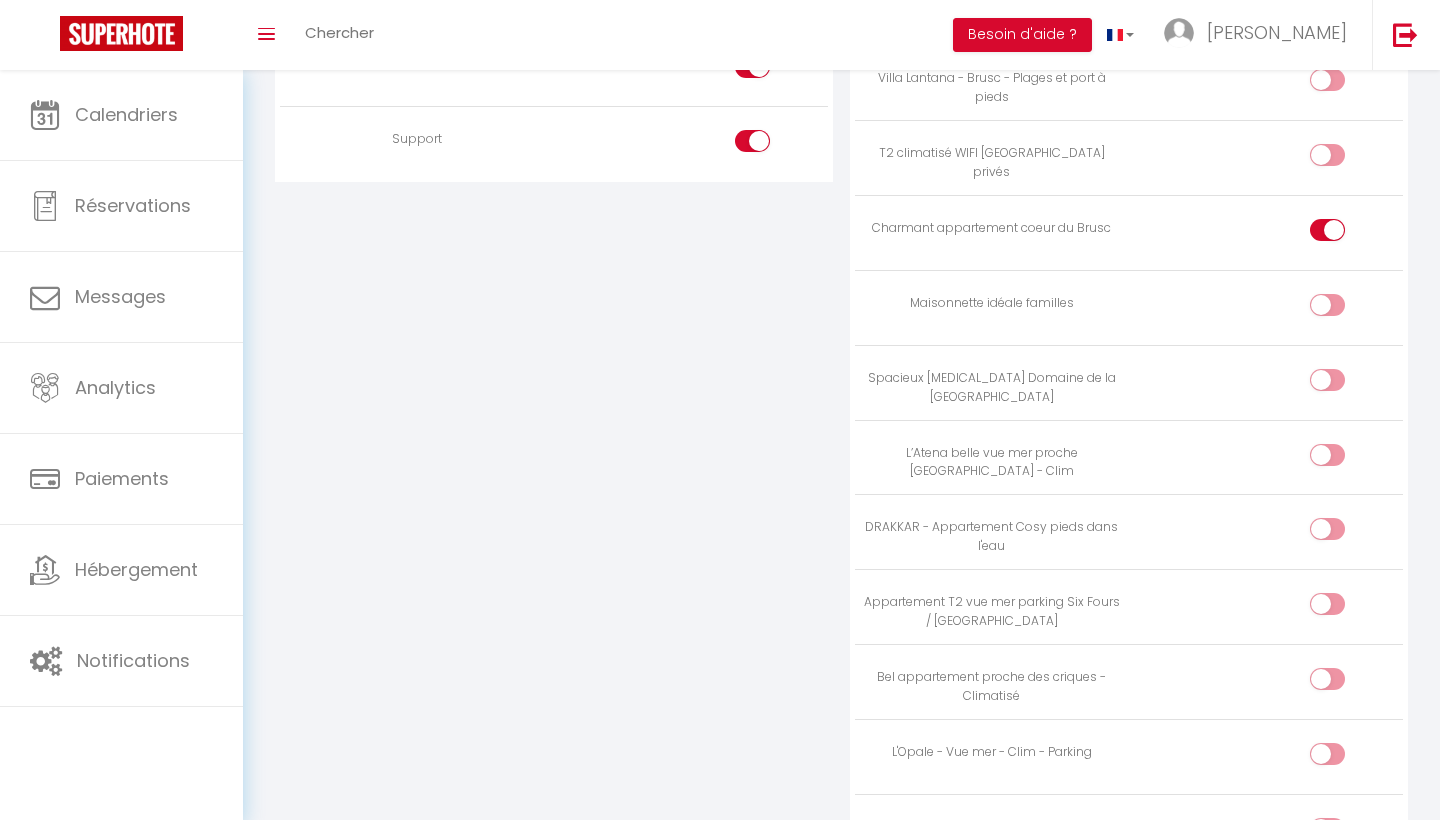 click at bounding box center (1344, 608) 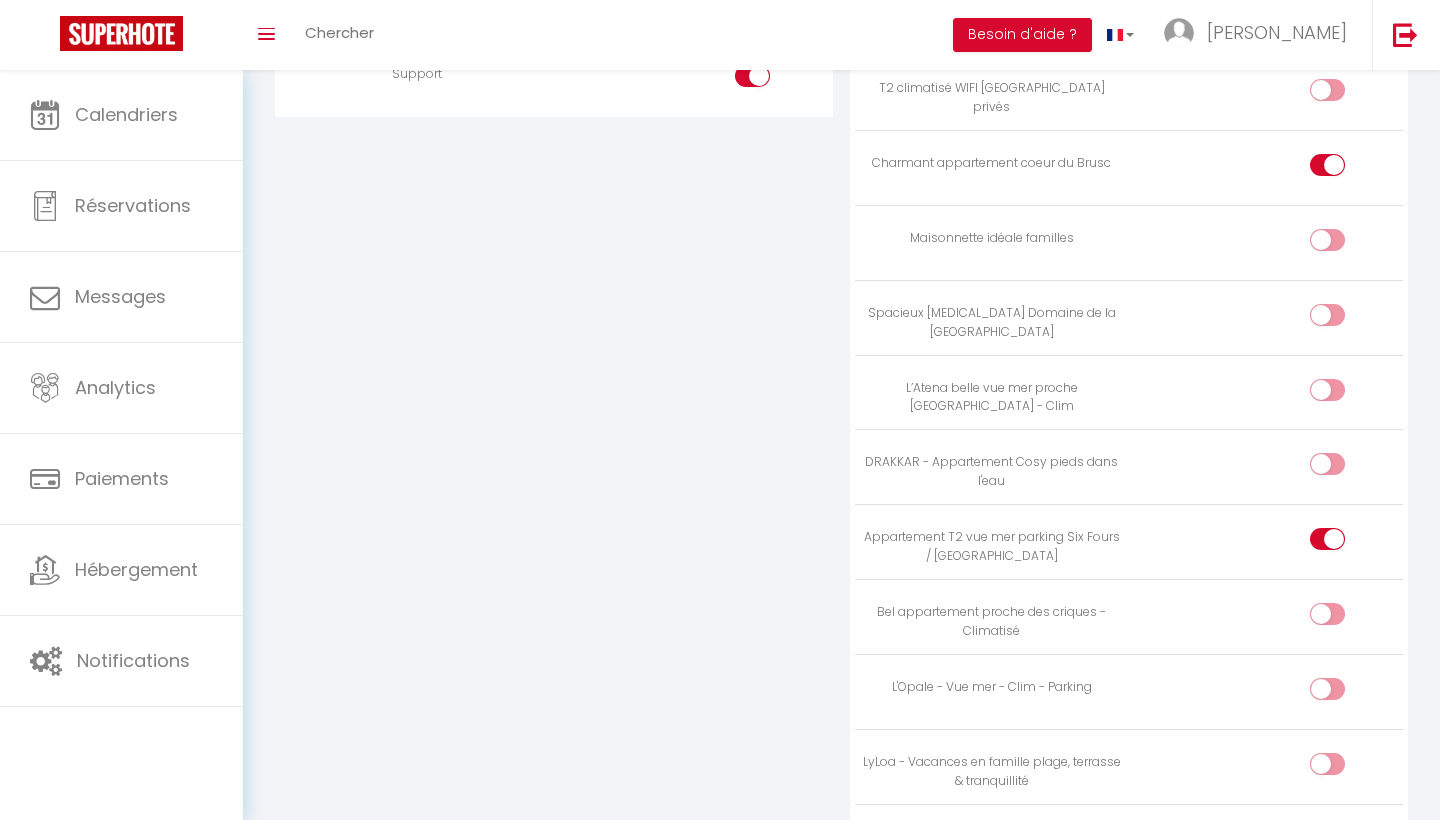 scroll, scrollTop: 2247, scrollLeft: 0, axis: vertical 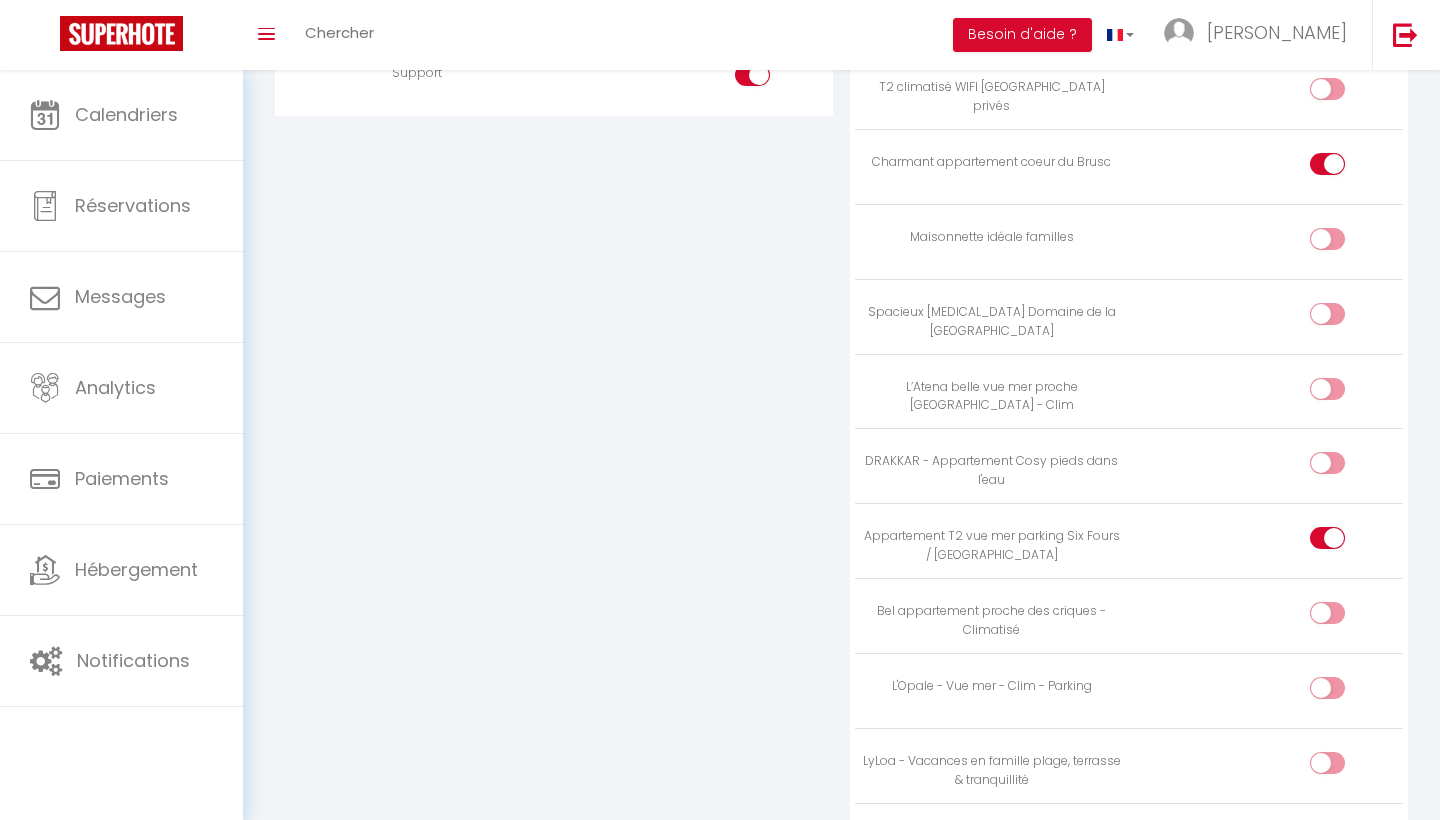click at bounding box center [1344, 617] 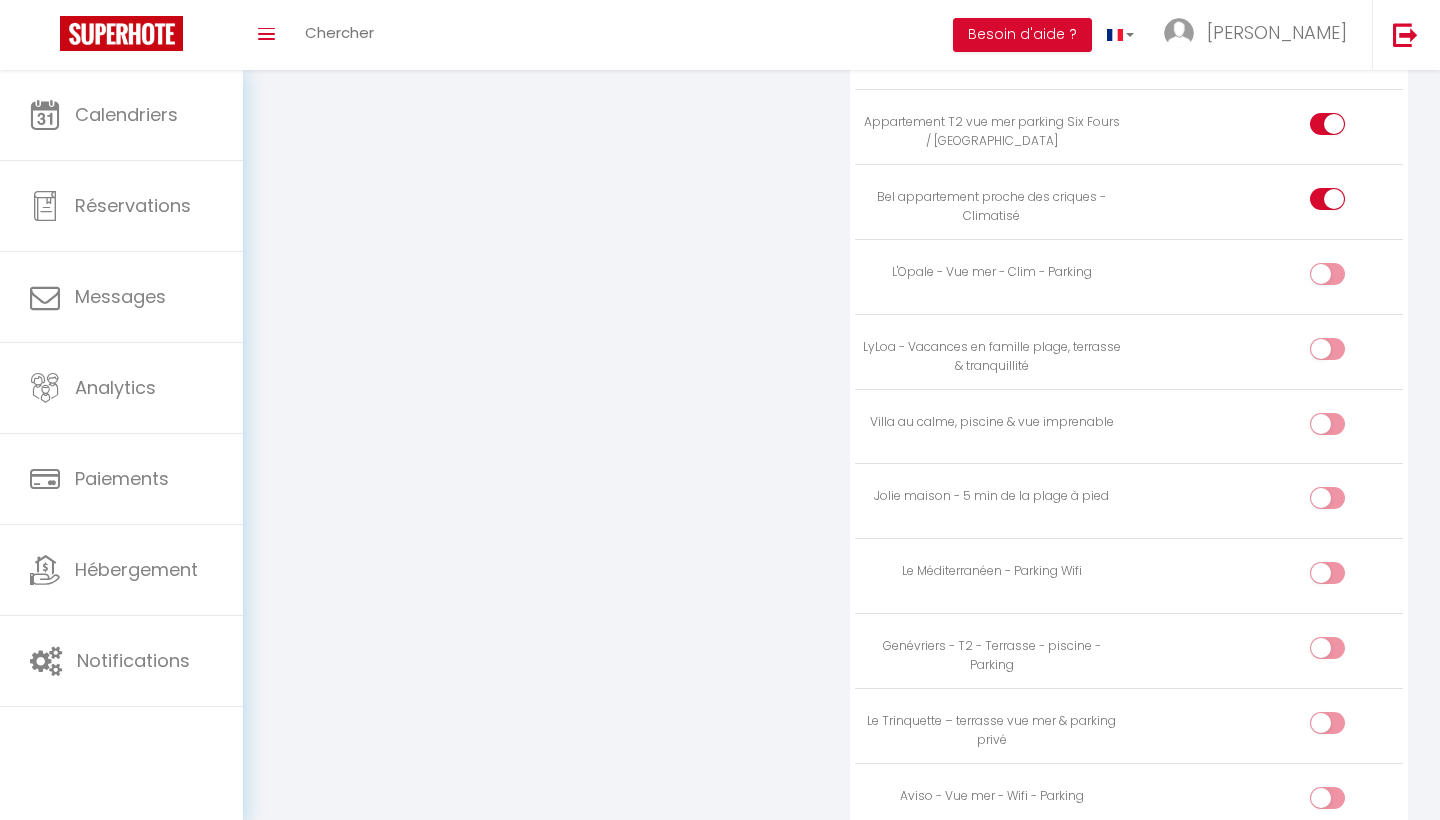 scroll, scrollTop: 2703, scrollLeft: 0, axis: vertical 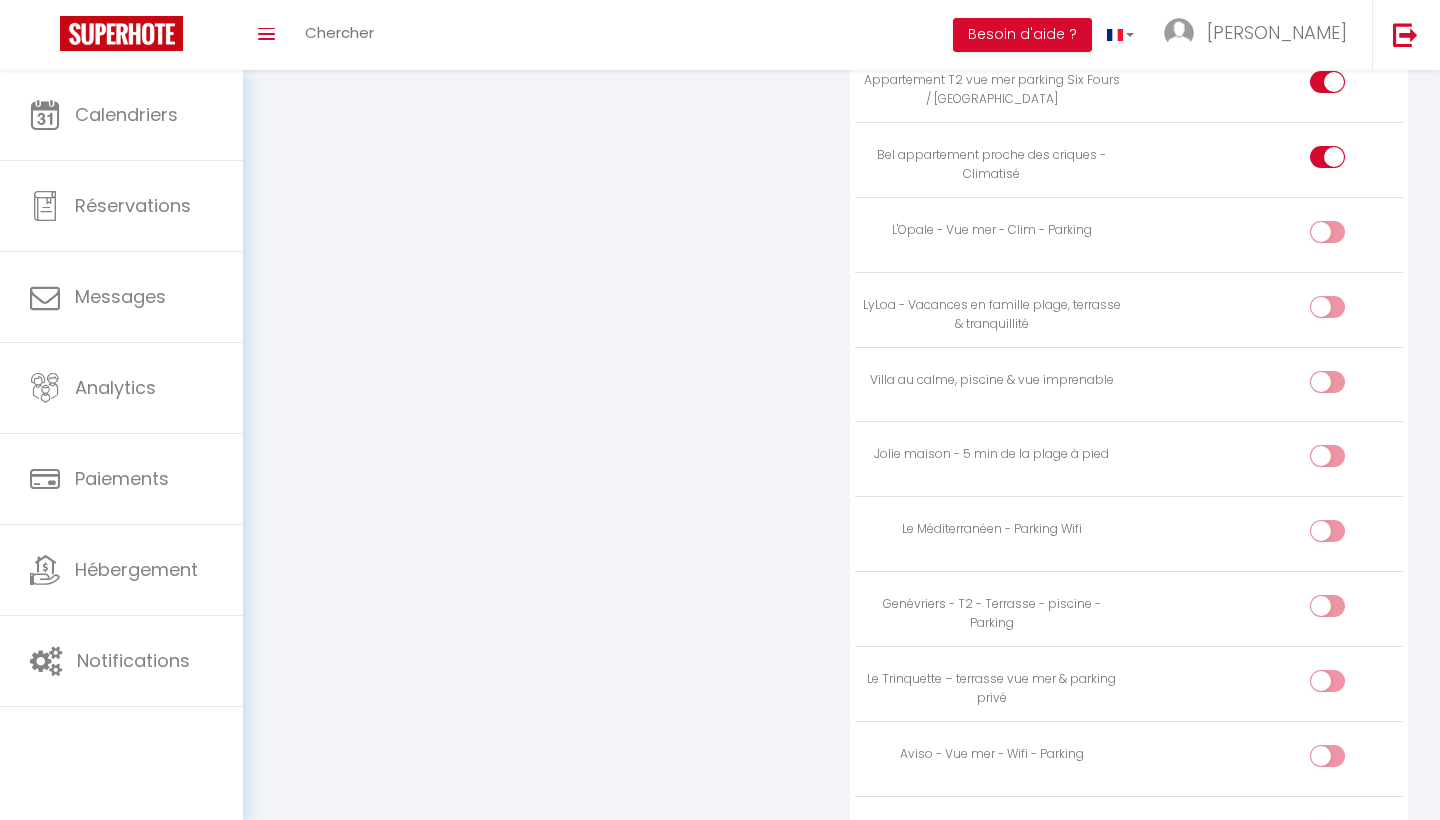 click at bounding box center (1327, 681) 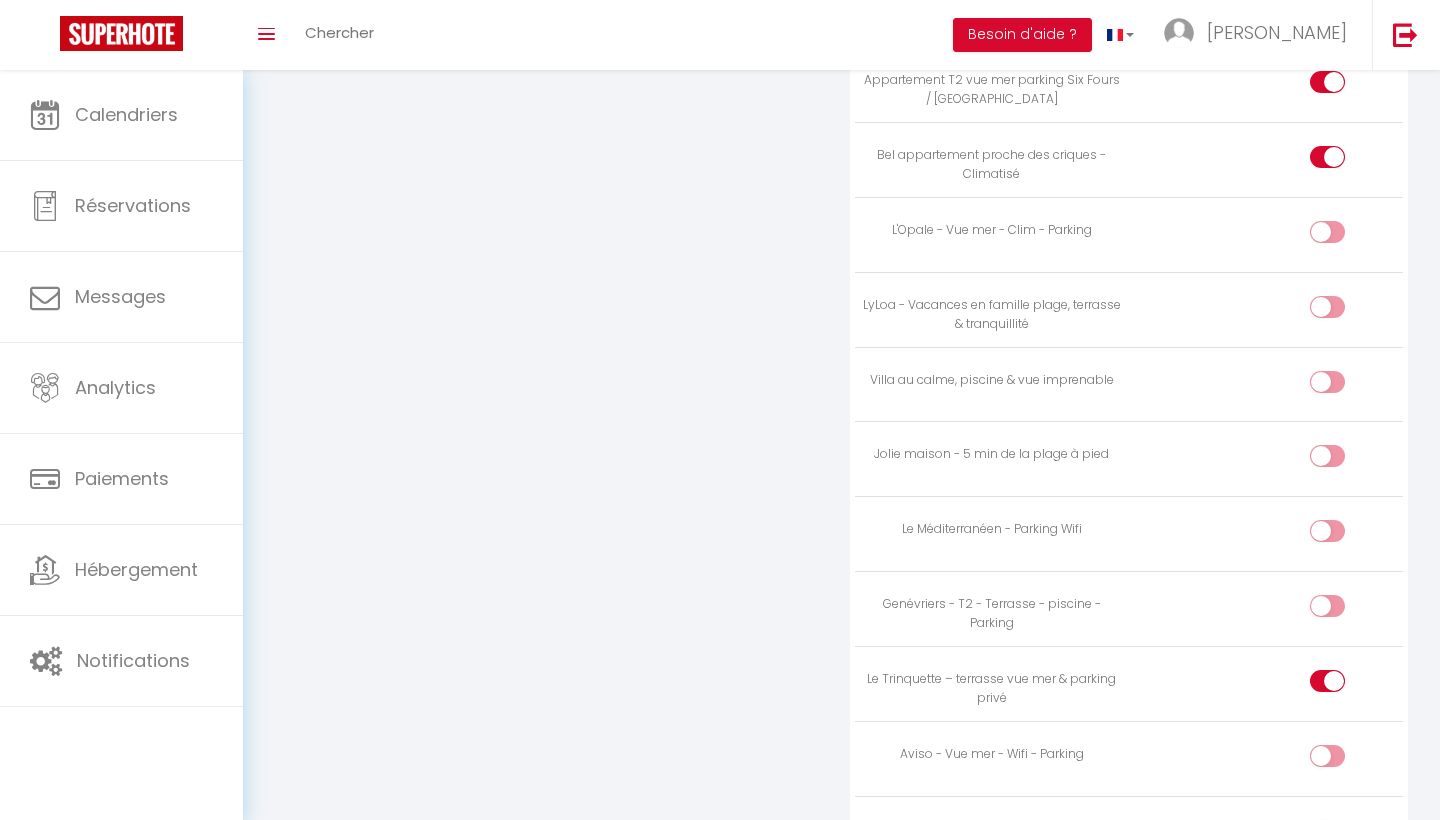 click at bounding box center [1327, 756] 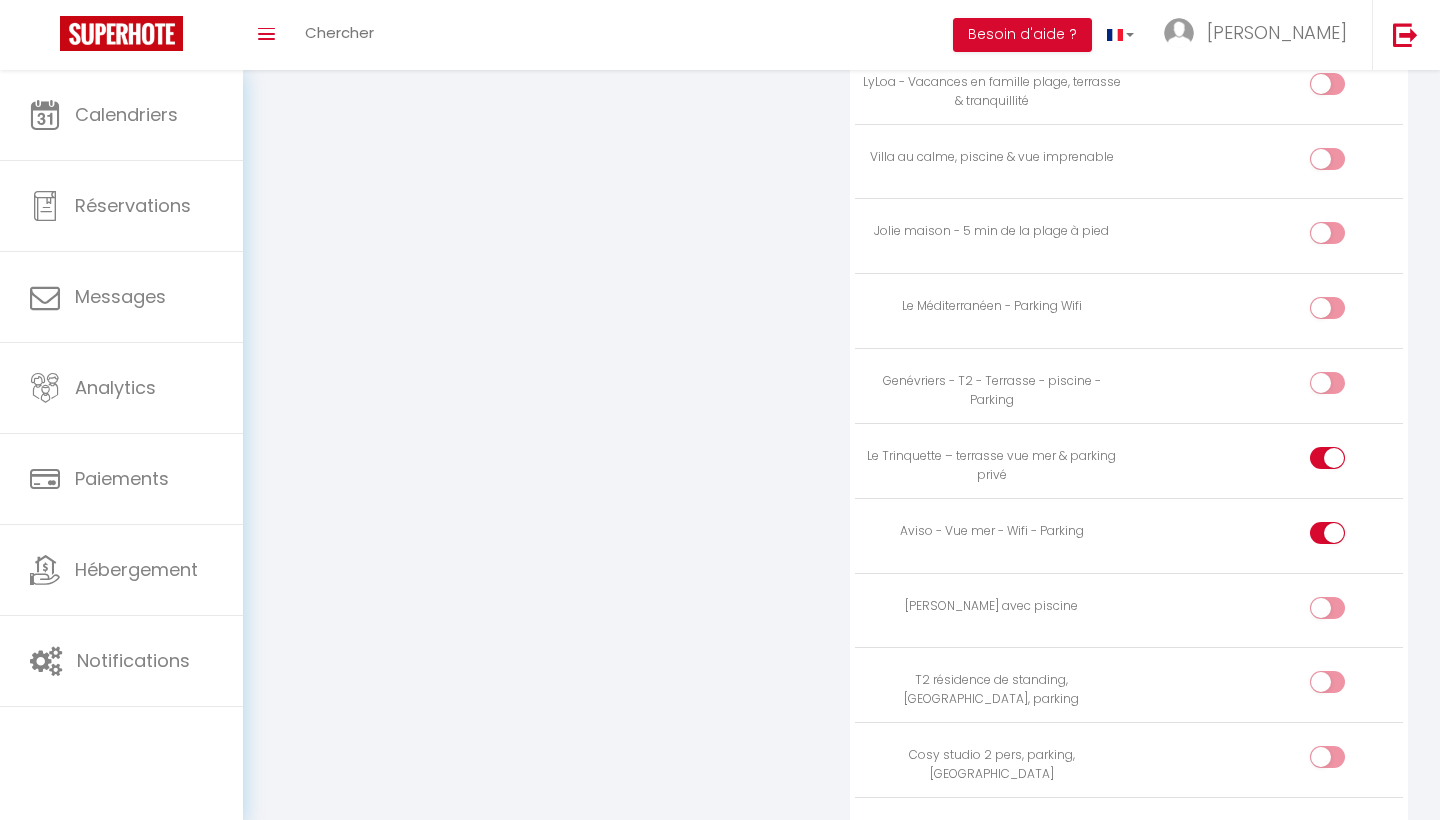 scroll, scrollTop: 2933, scrollLeft: 0, axis: vertical 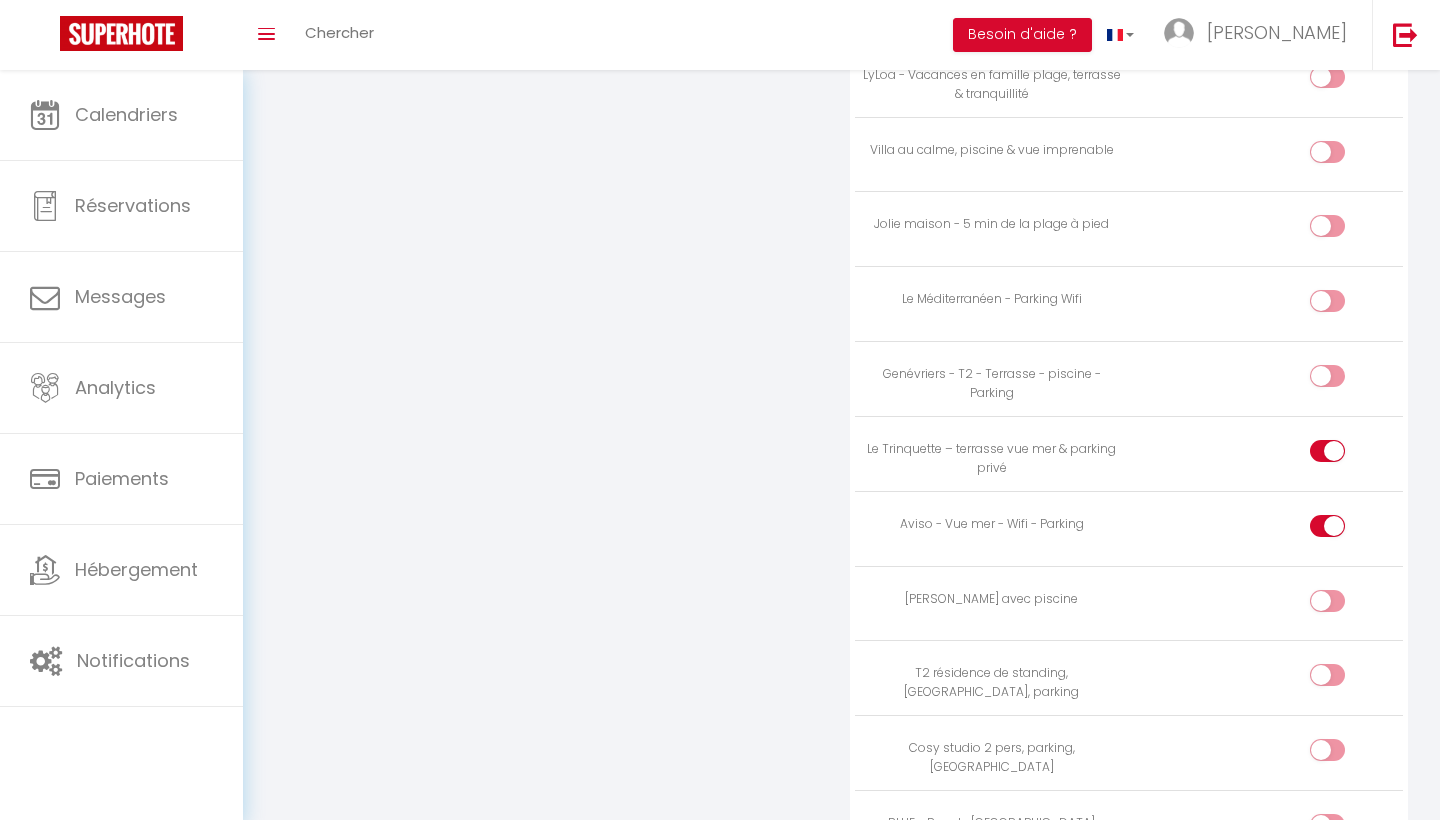 click at bounding box center [1266, 603] 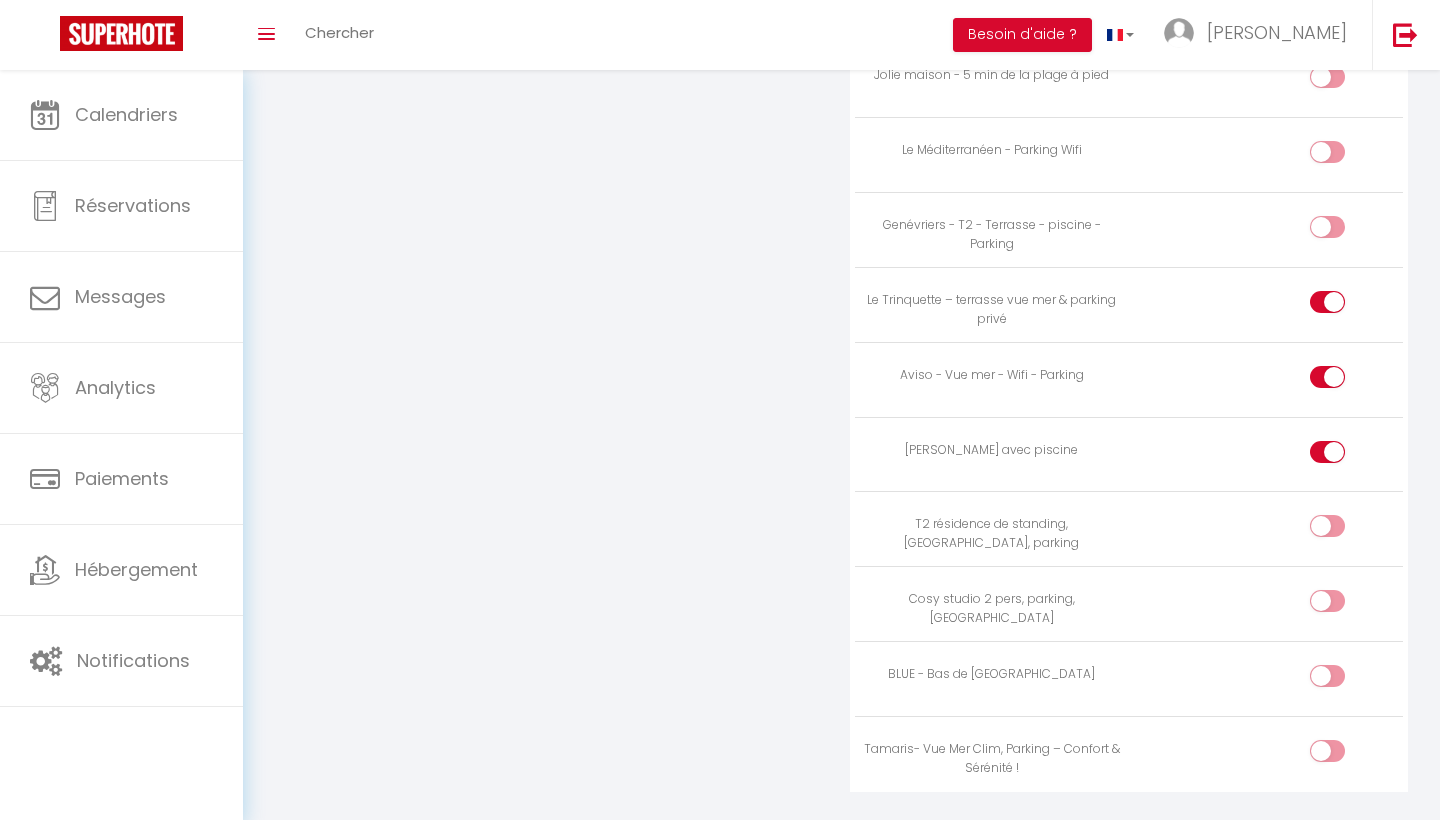 scroll, scrollTop: 3056, scrollLeft: 0, axis: vertical 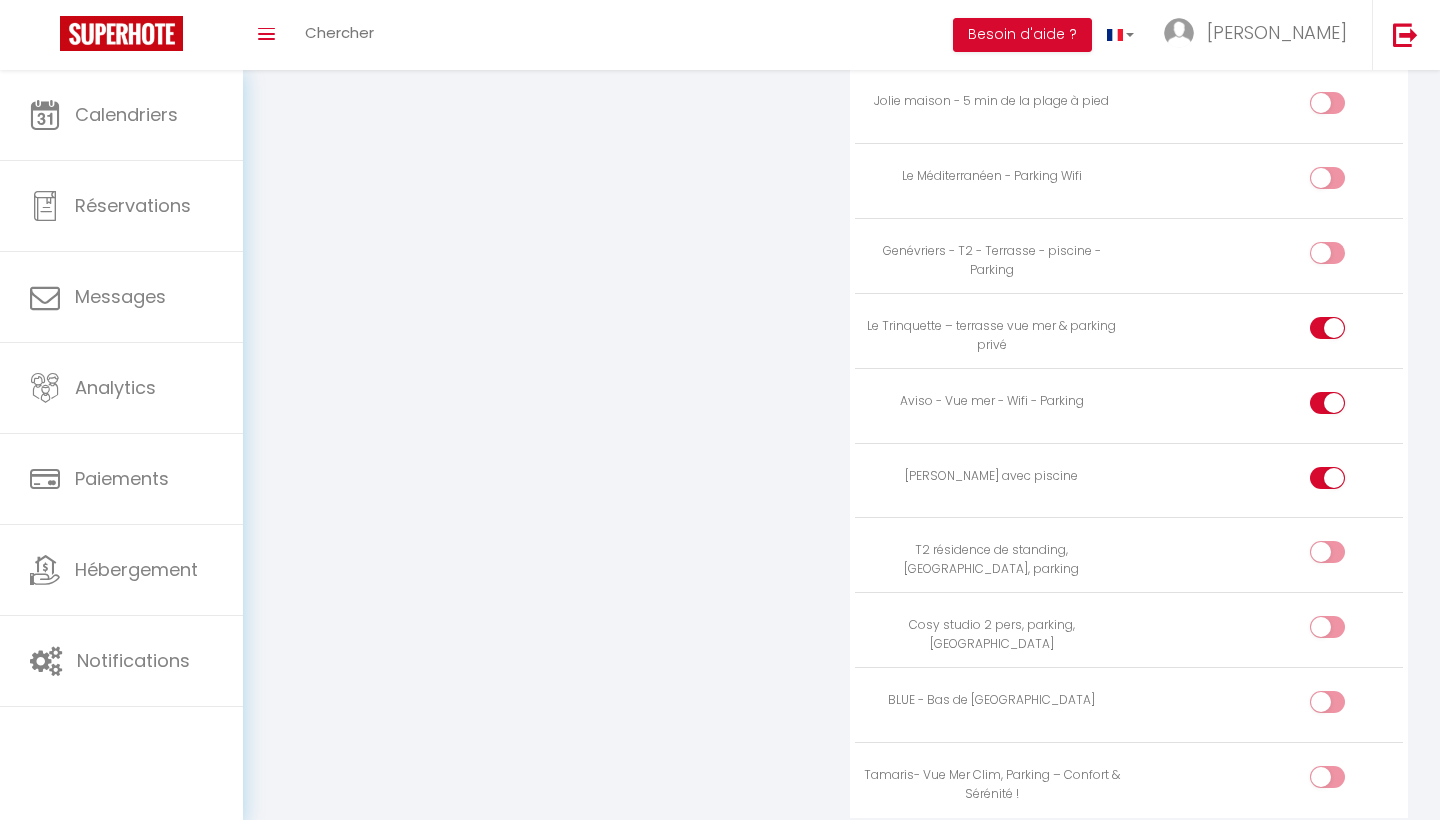 click at bounding box center [1344, 556] 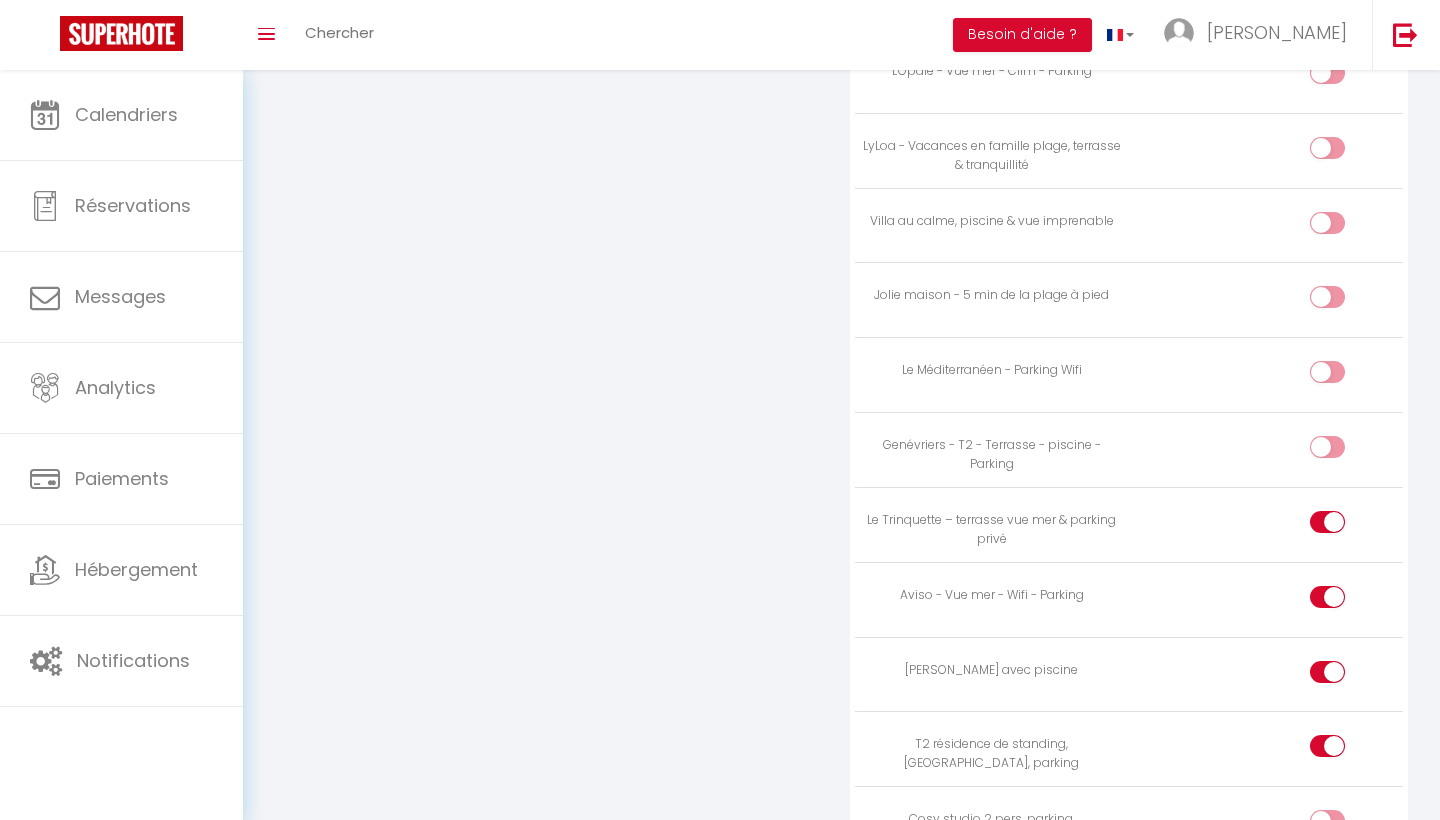 scroll, scrollTop: 2857, scrollLeft: 0, axis: vertical 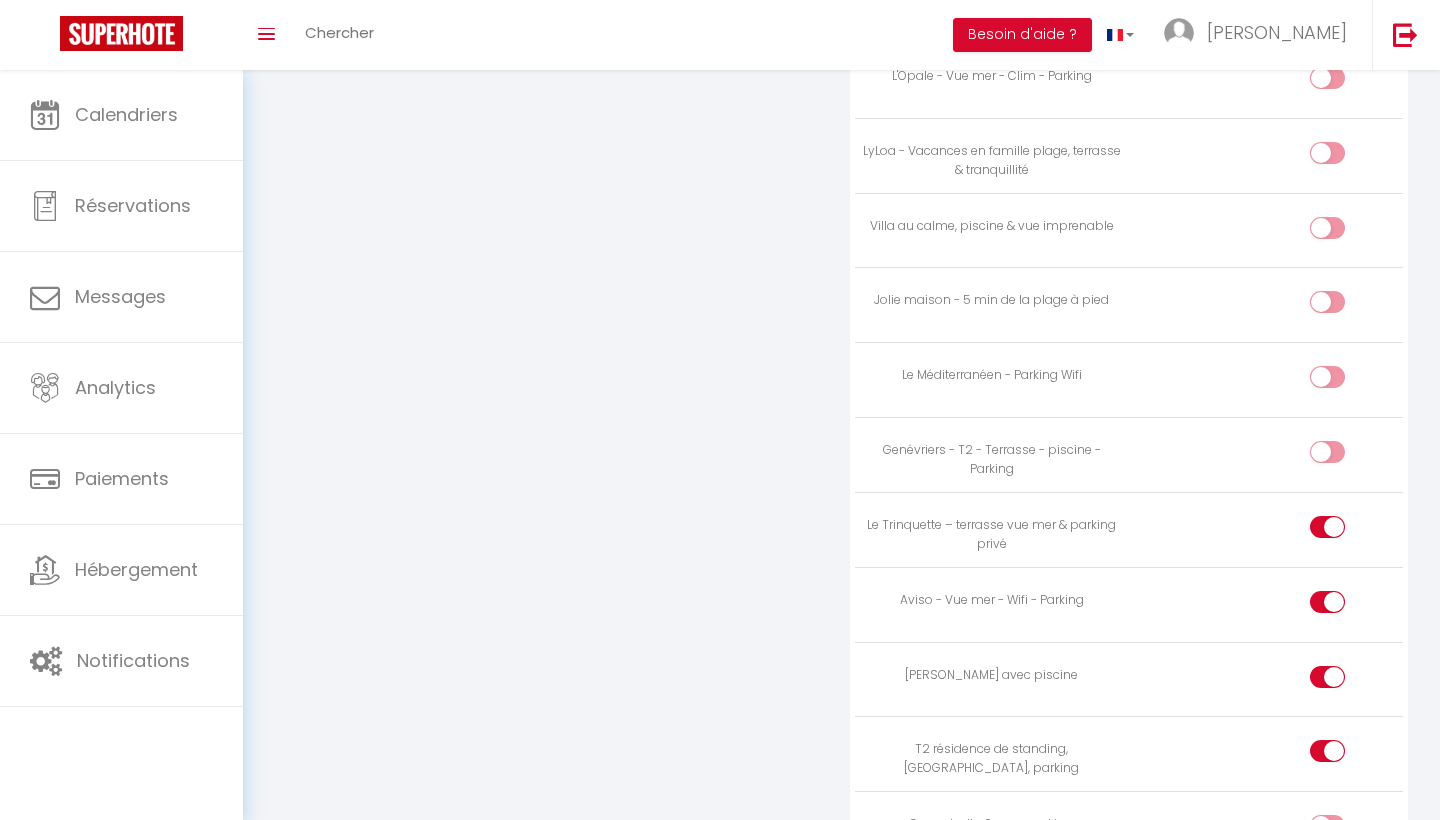 click at bounding box center [1344, 381] 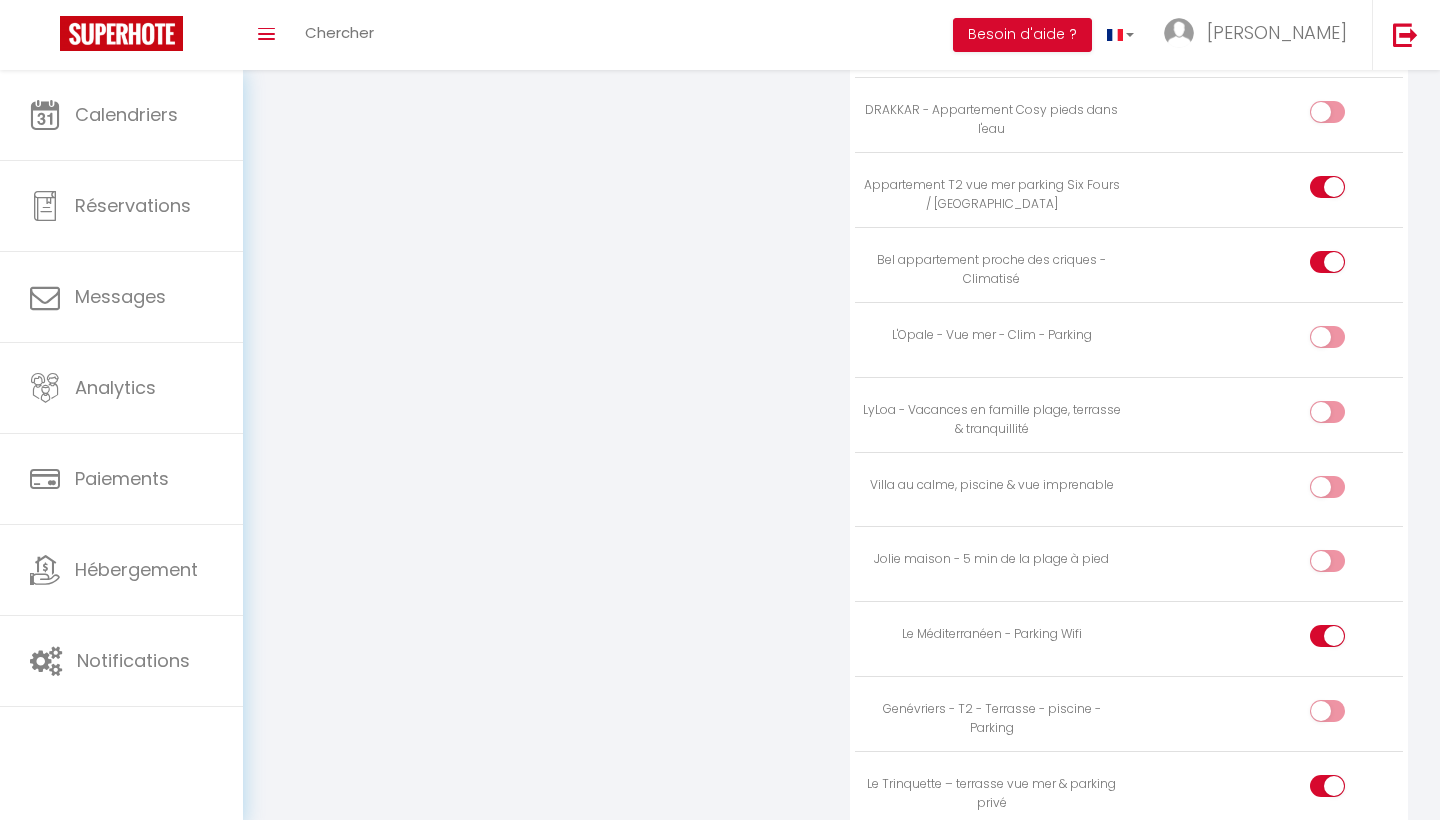 scroll, scrollTop: 2594, scrollLeft: 0, axis: vertical 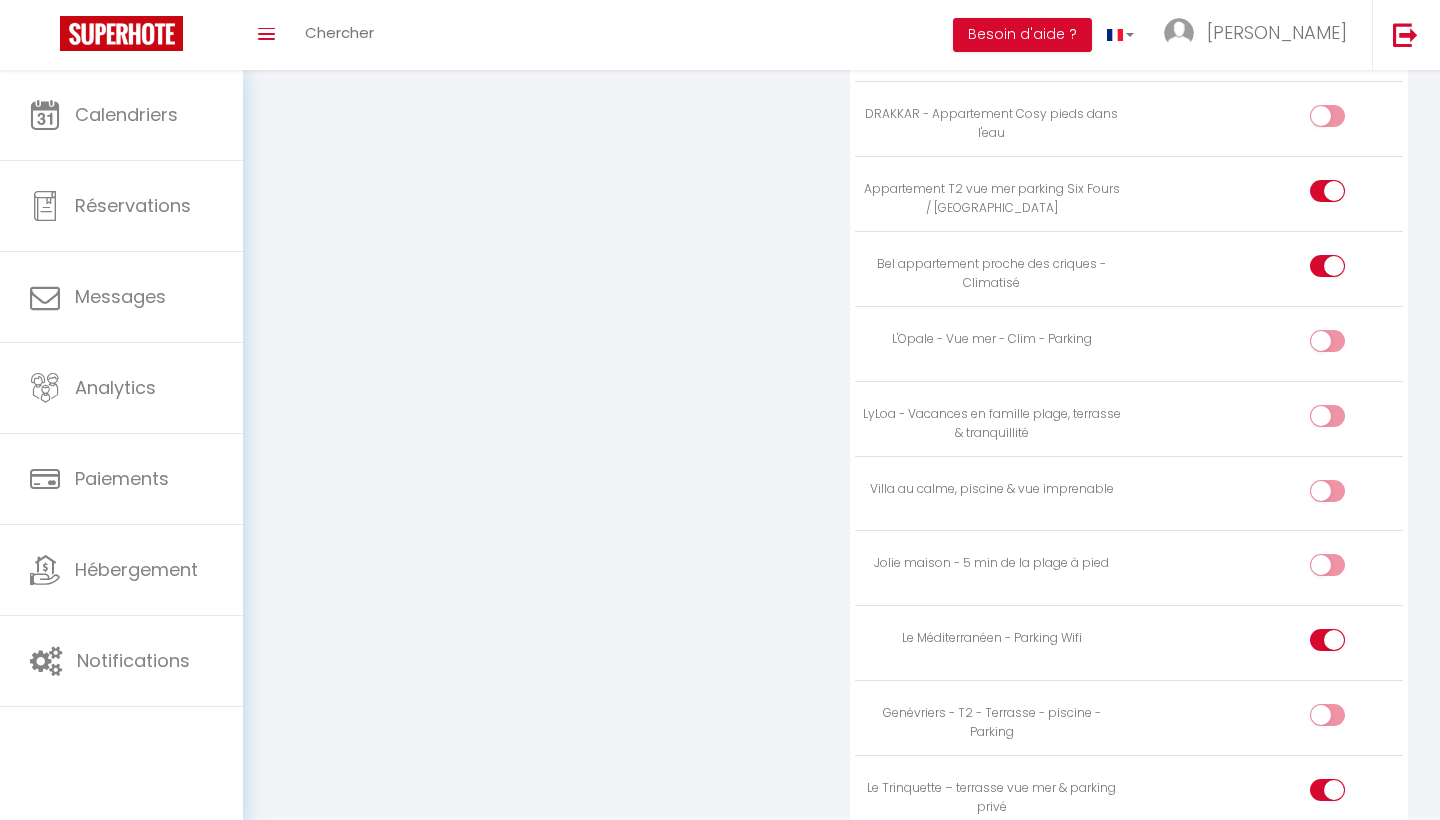 click at bounding box center (1327, 491) 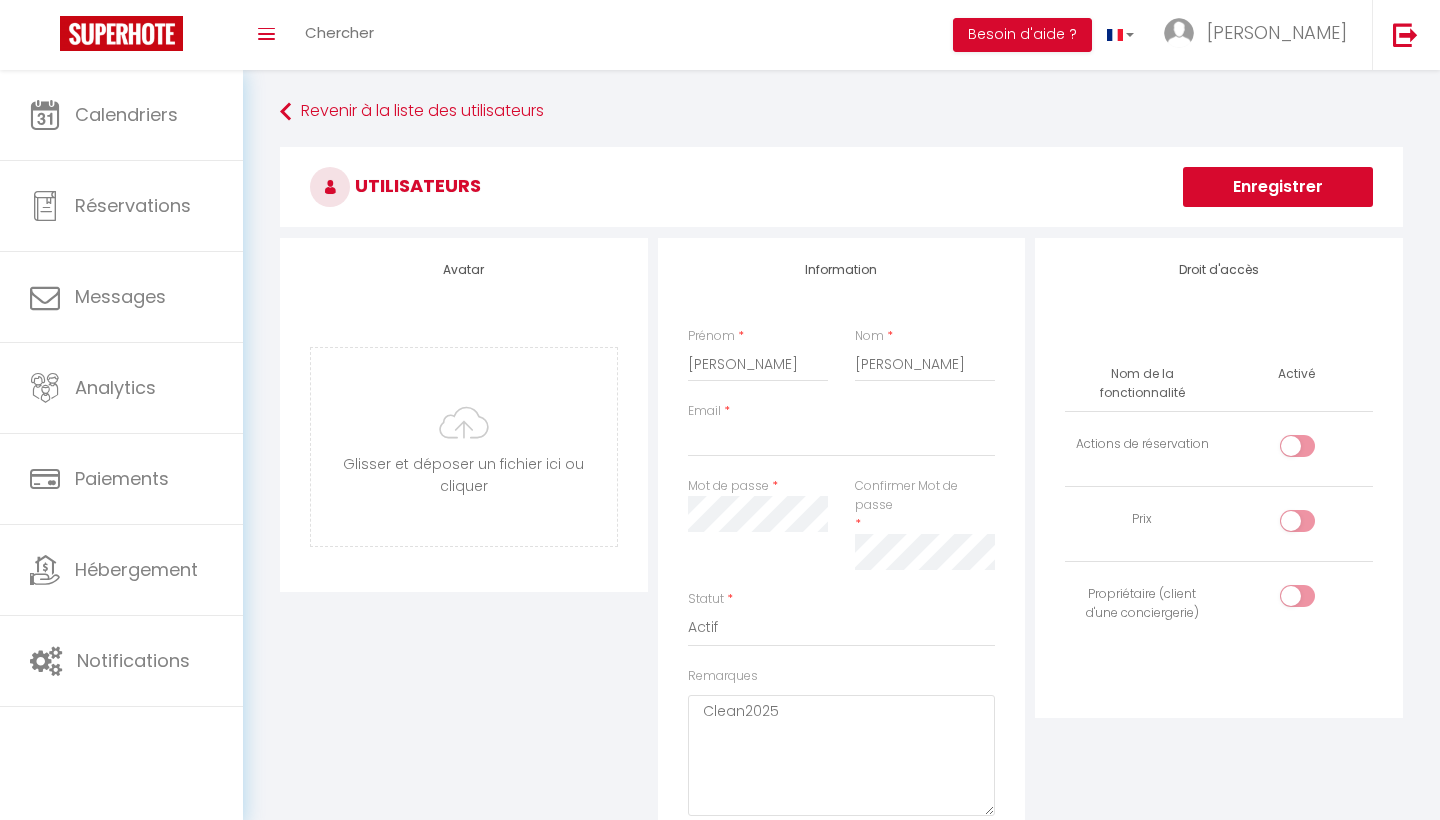 scroll, scrollTop: -1, scrollLeft: 0, axis: vertical 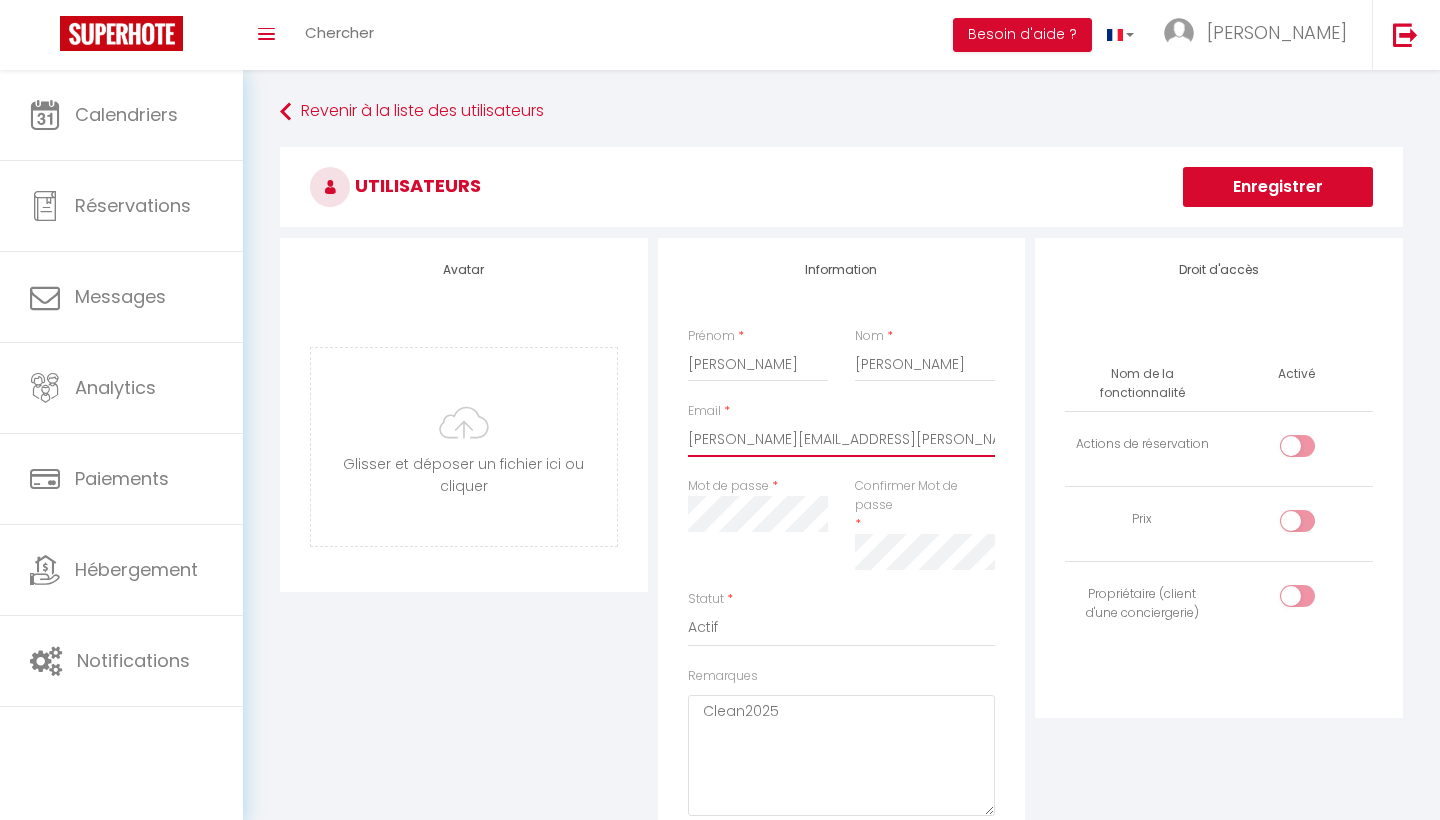 type on "laurie.besse@hotmail.fr" 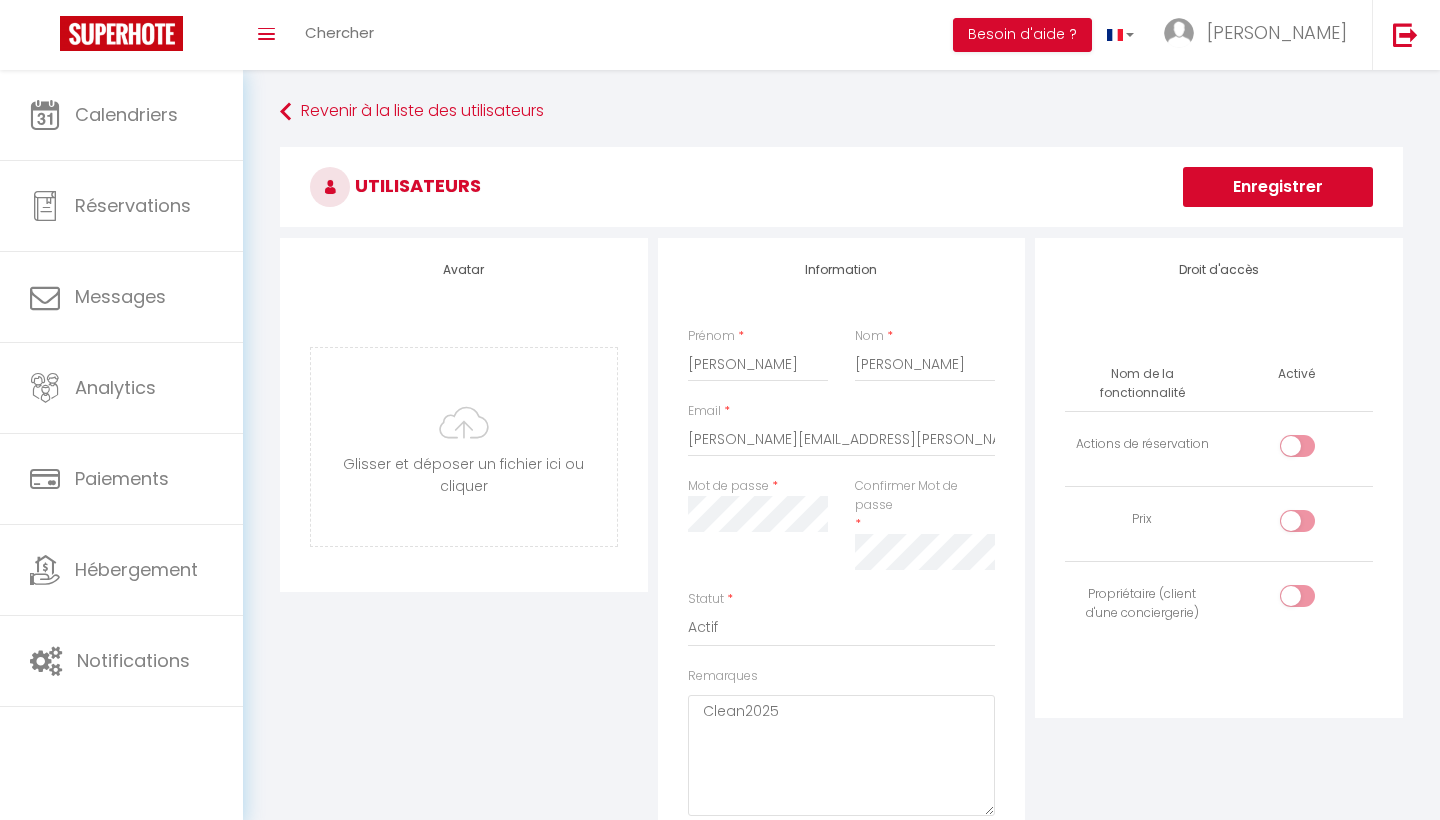 click on "Enregistrer" at bounding box center [1278, 187] 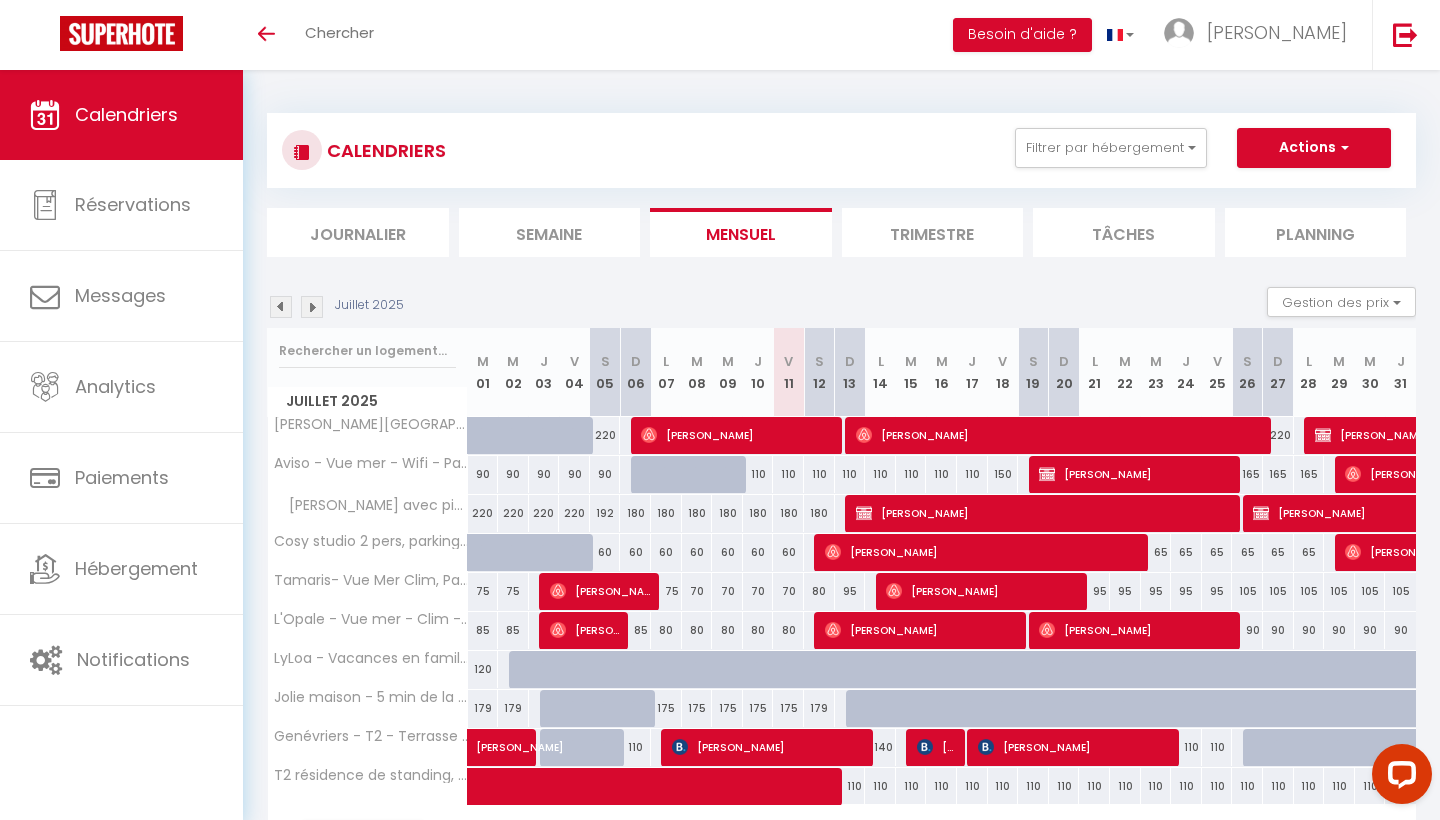 scroll, scrollTop: 0, scrollLeft: 0, axis: both 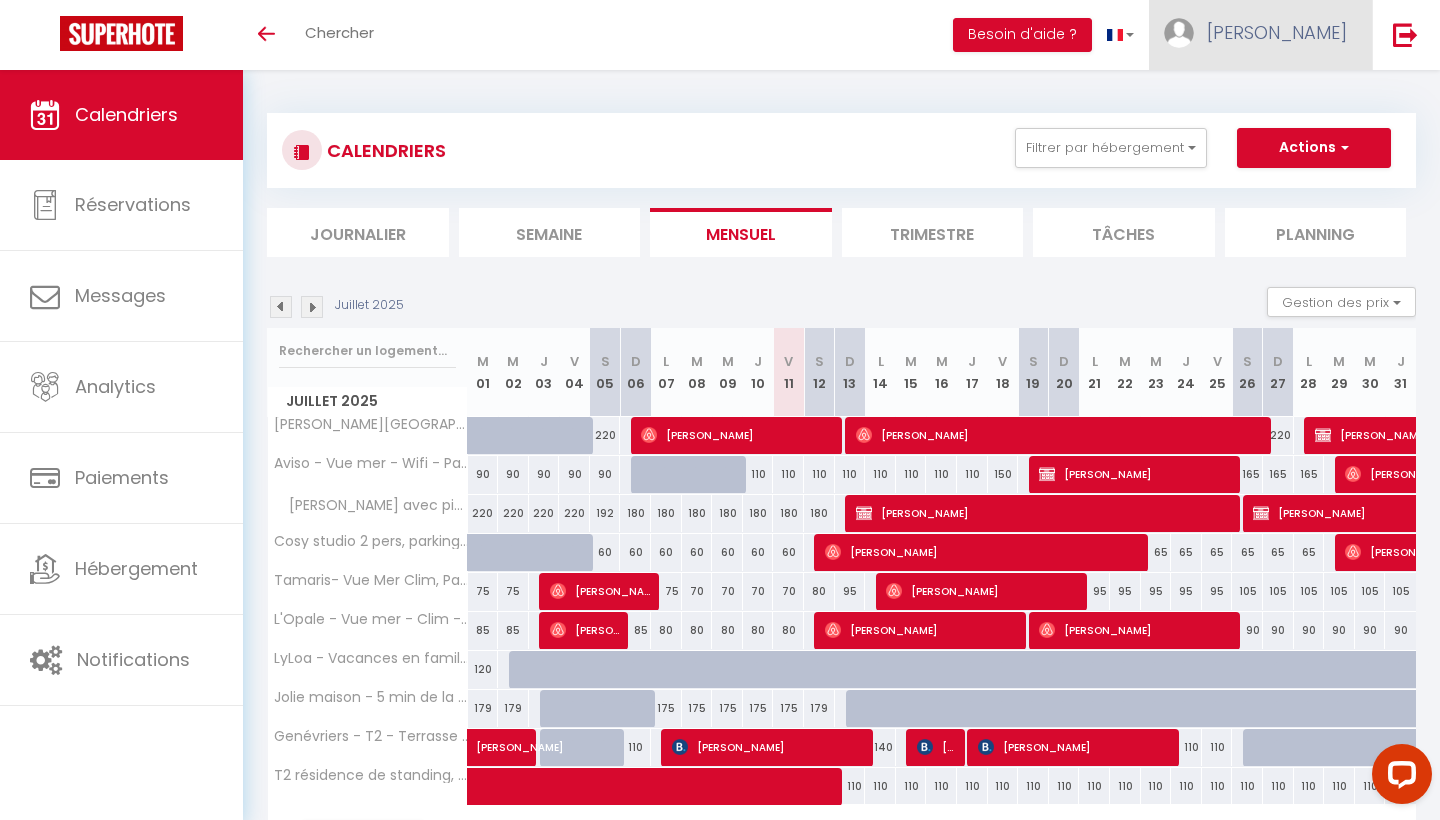 click on "[PERSON_NAME]" at bounding box center [1260, 35] 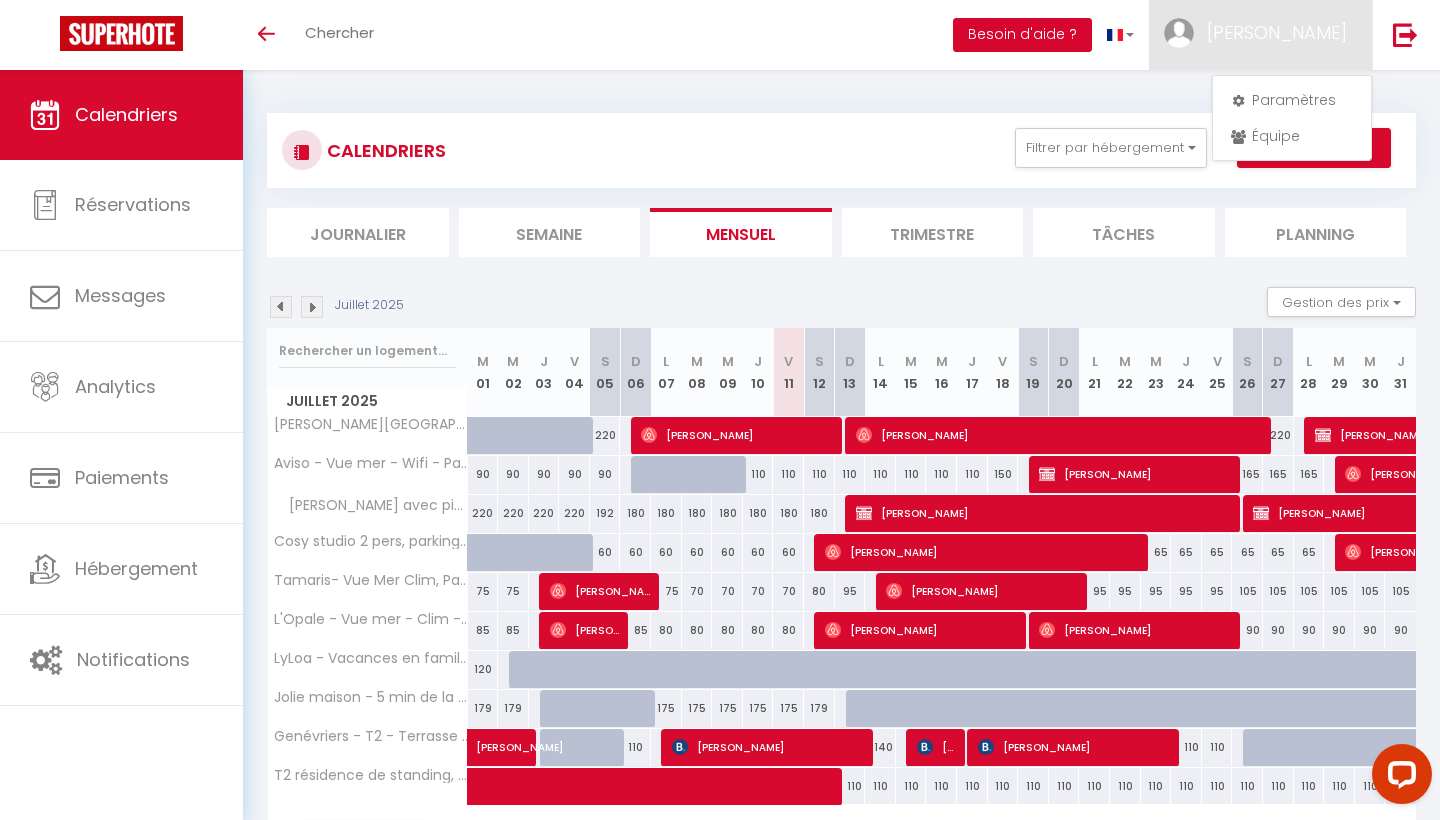 click on "Besoin d'aide ?" at bounding box center [1022, 35] 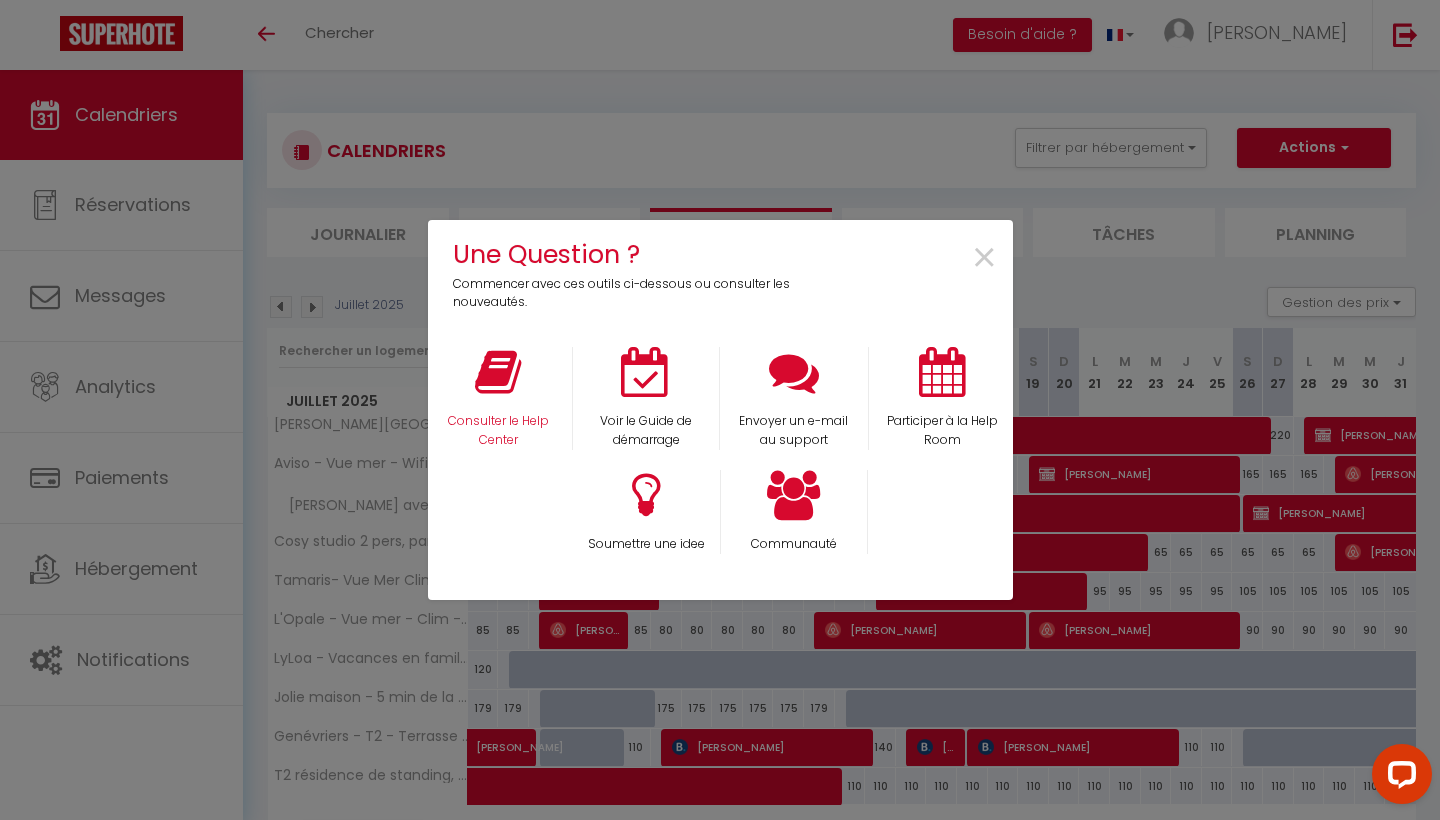 click at bounding box center (498, 372) 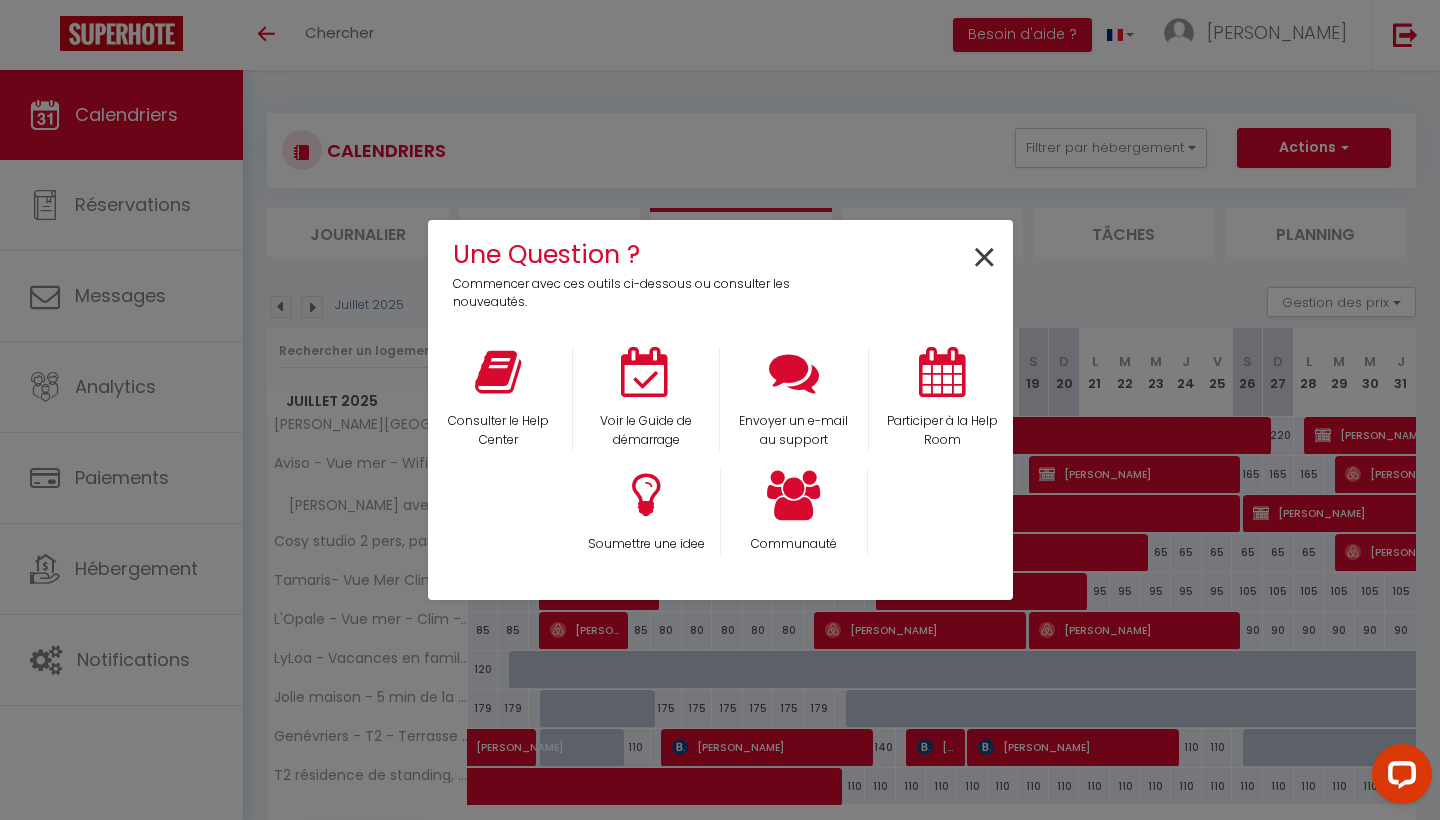 click on "×" at bounding box center [984, 258] 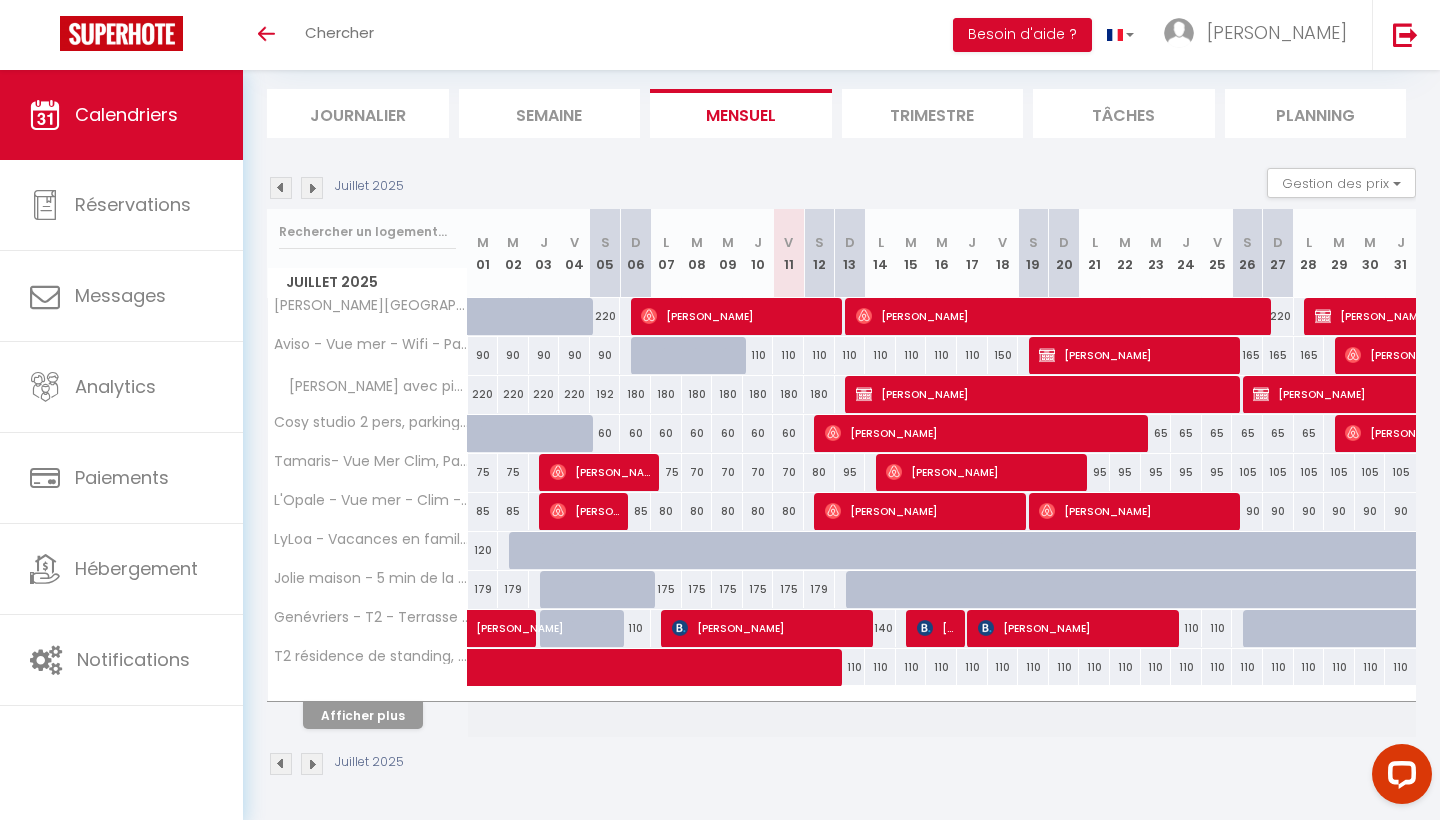 scroll, scrollTop: 117, scrollLeft: 0, axis: vertical 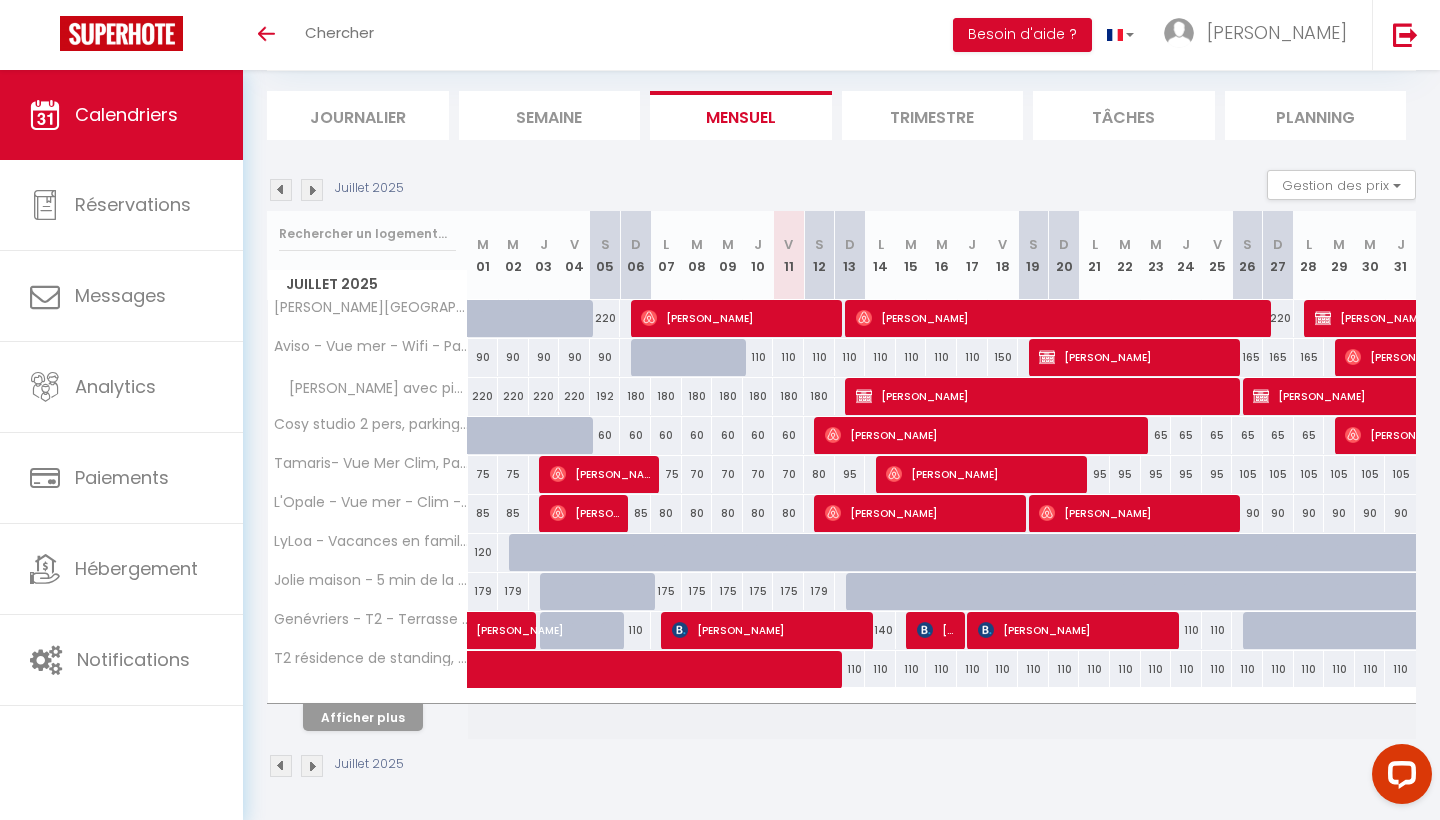 click on "[PERSON_NAME]" at bounding box center [1047, 396] 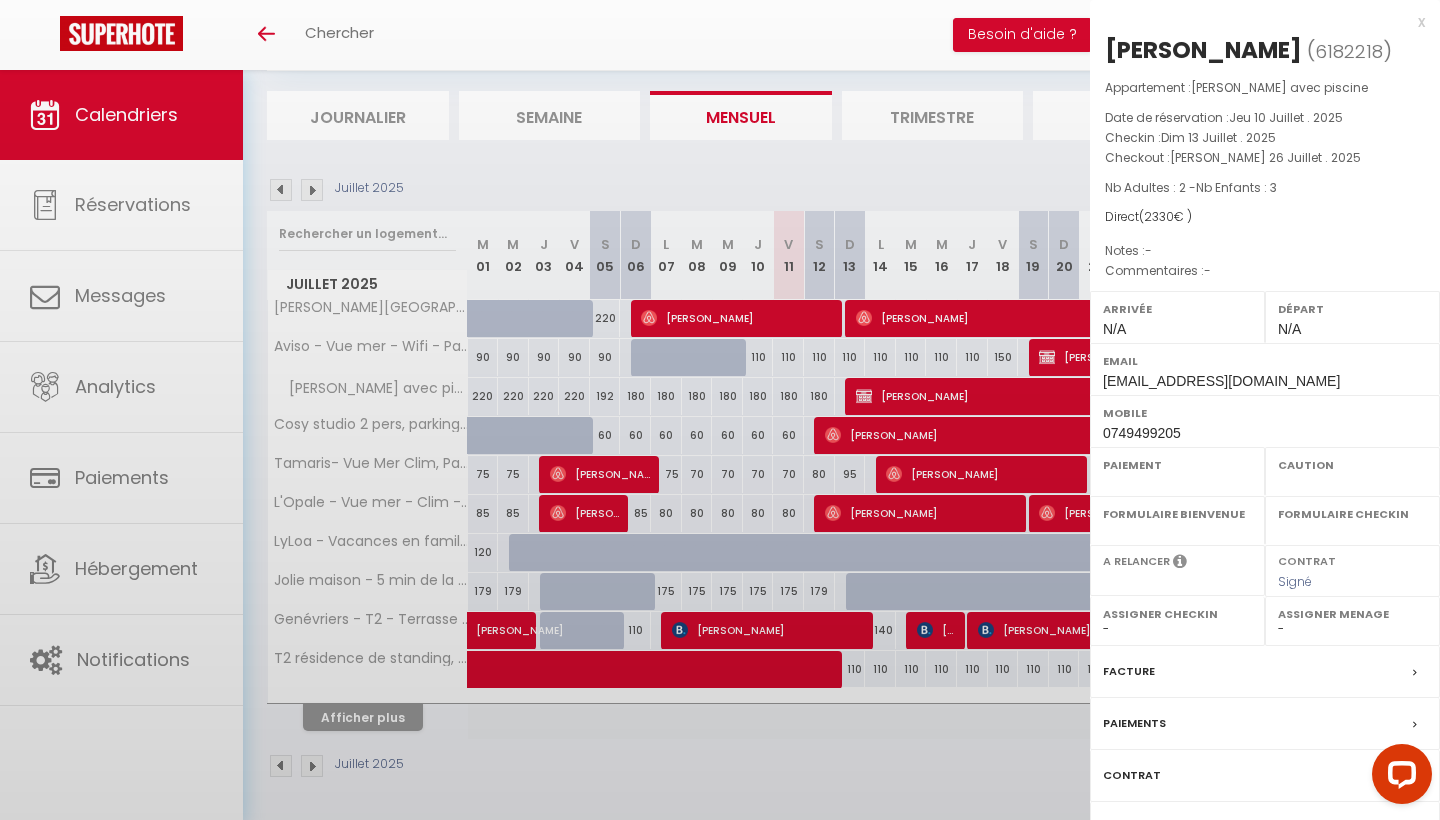 select on "KO" 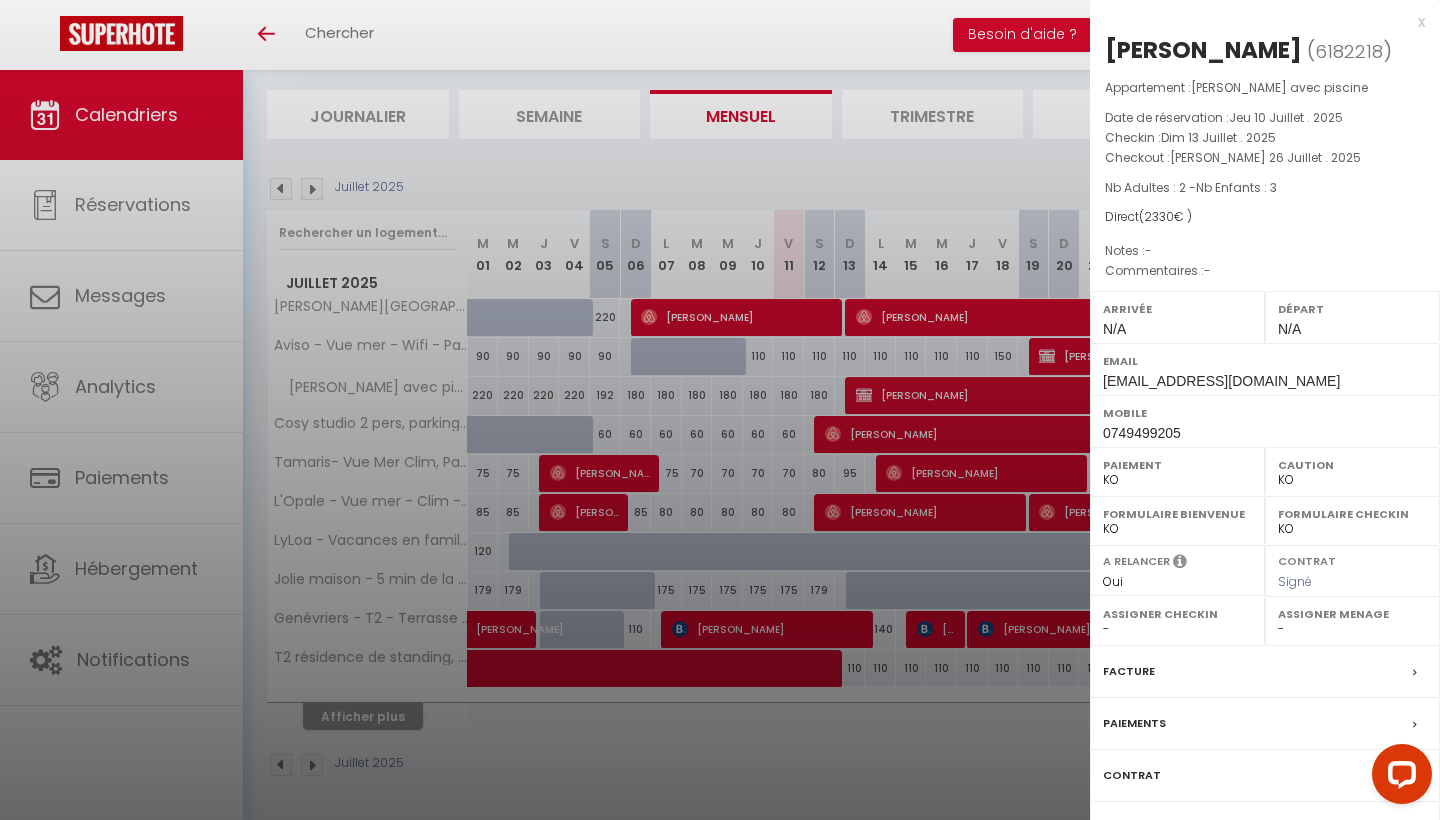 scroll, scrollTop: 117, scrollLeft: 0, axis: vertical 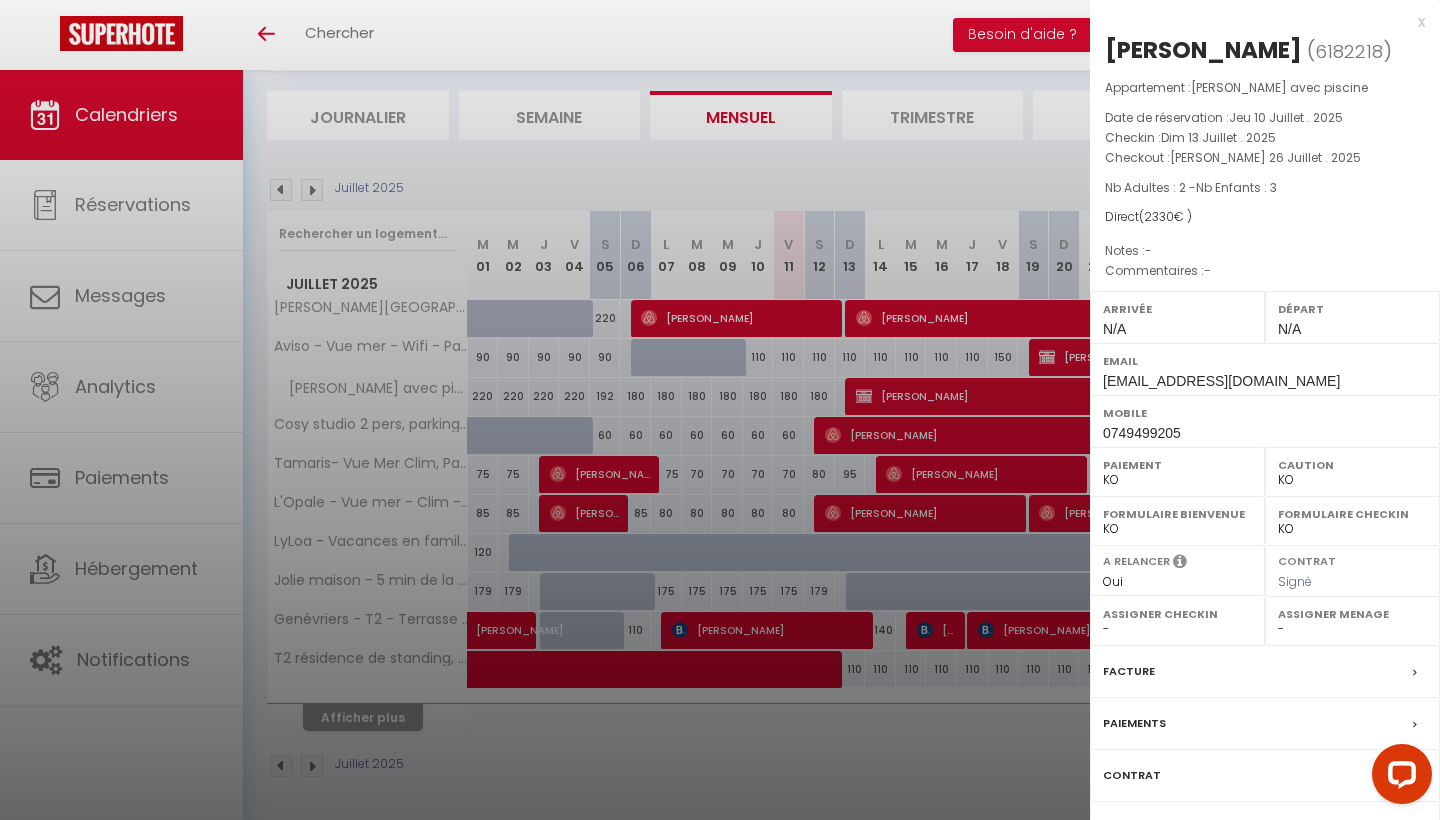 click on "Paiements" at bounding box center (1134, 723) 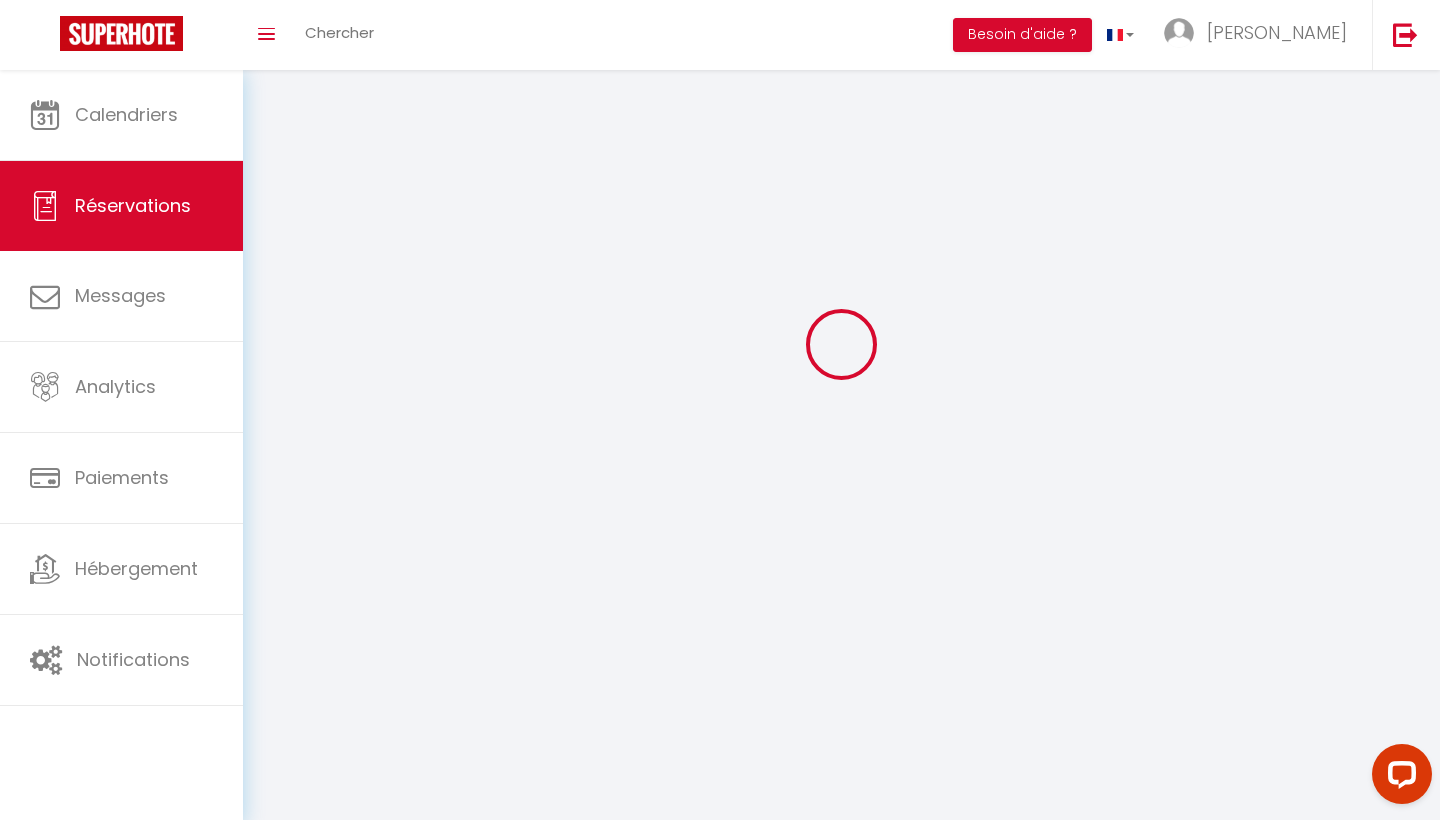 scroll, scrollTop: 0, scrollLeft: 0, axis: both 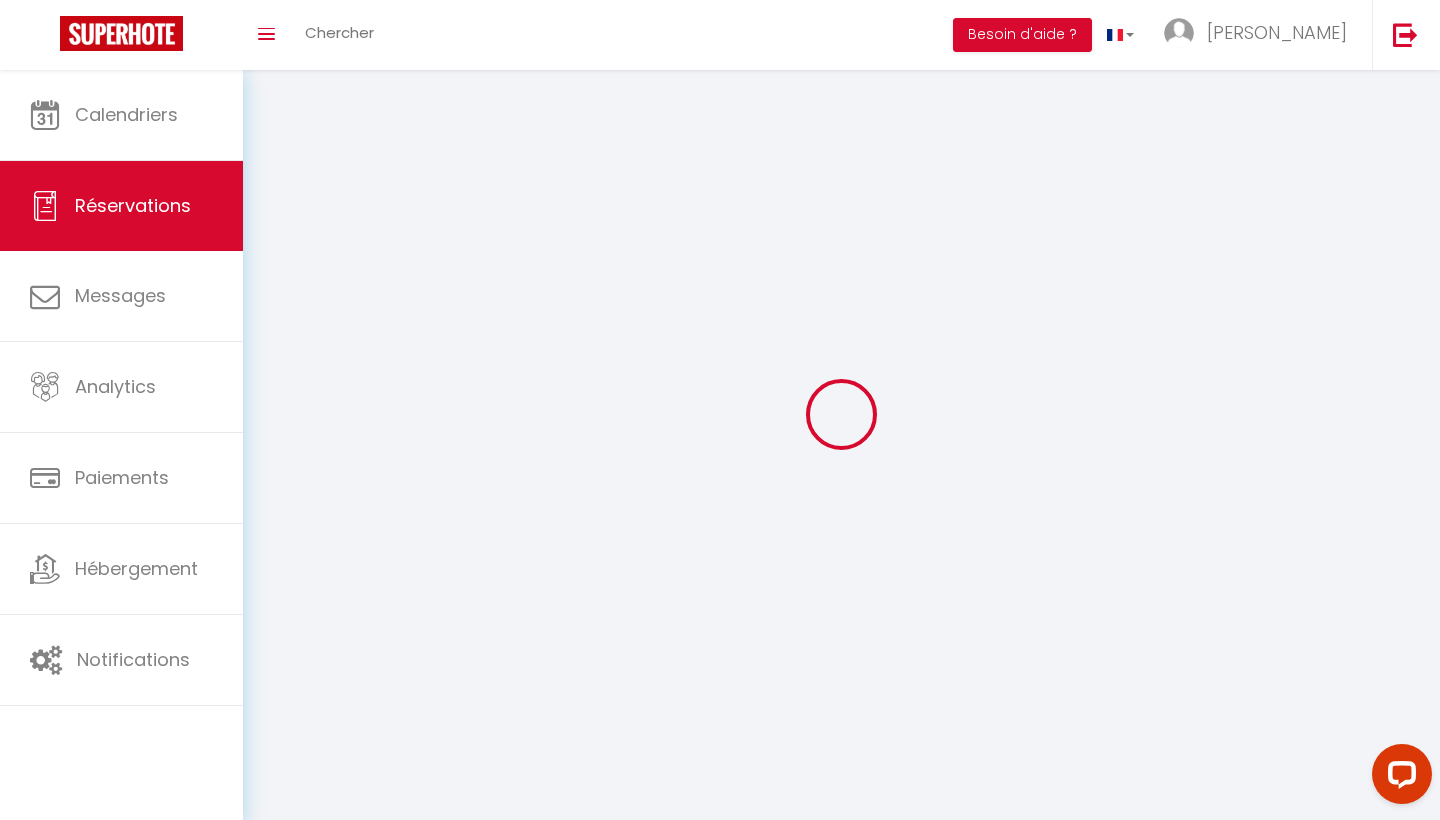 select on "0" 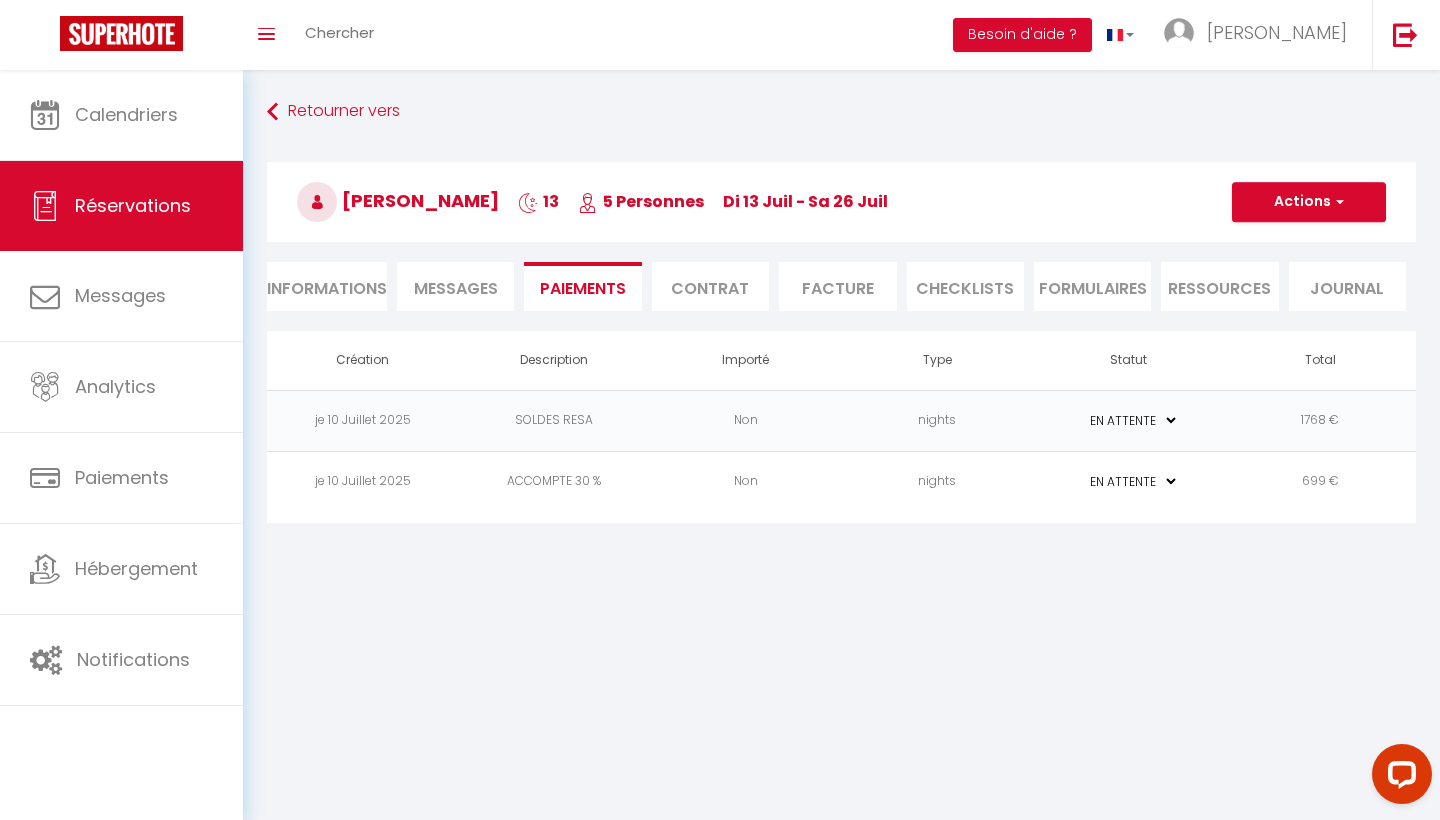 click on "nights" at bounding box center (938, 481) 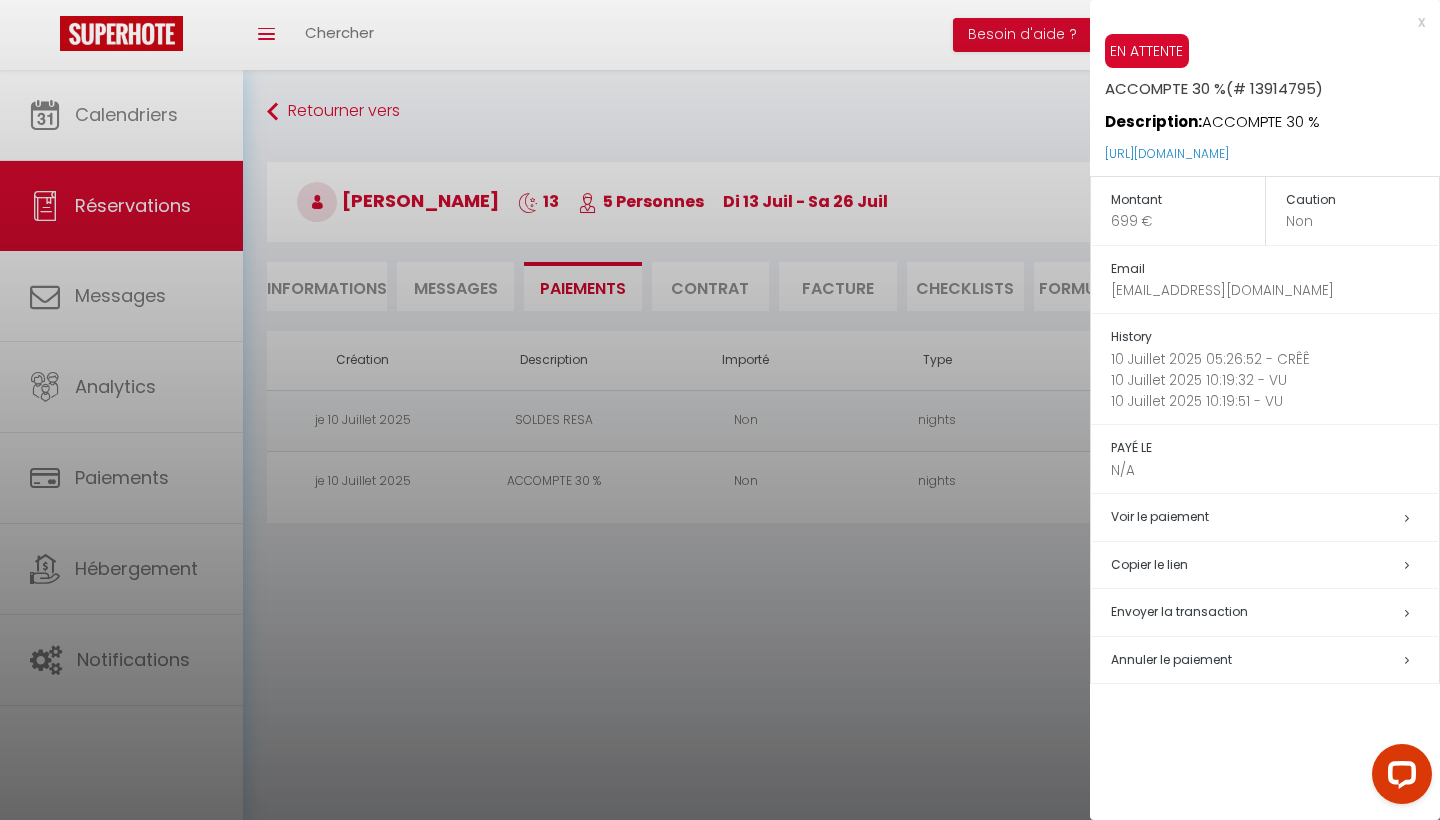 click on "Voir le paiement" at bounding box center (1275, 517) 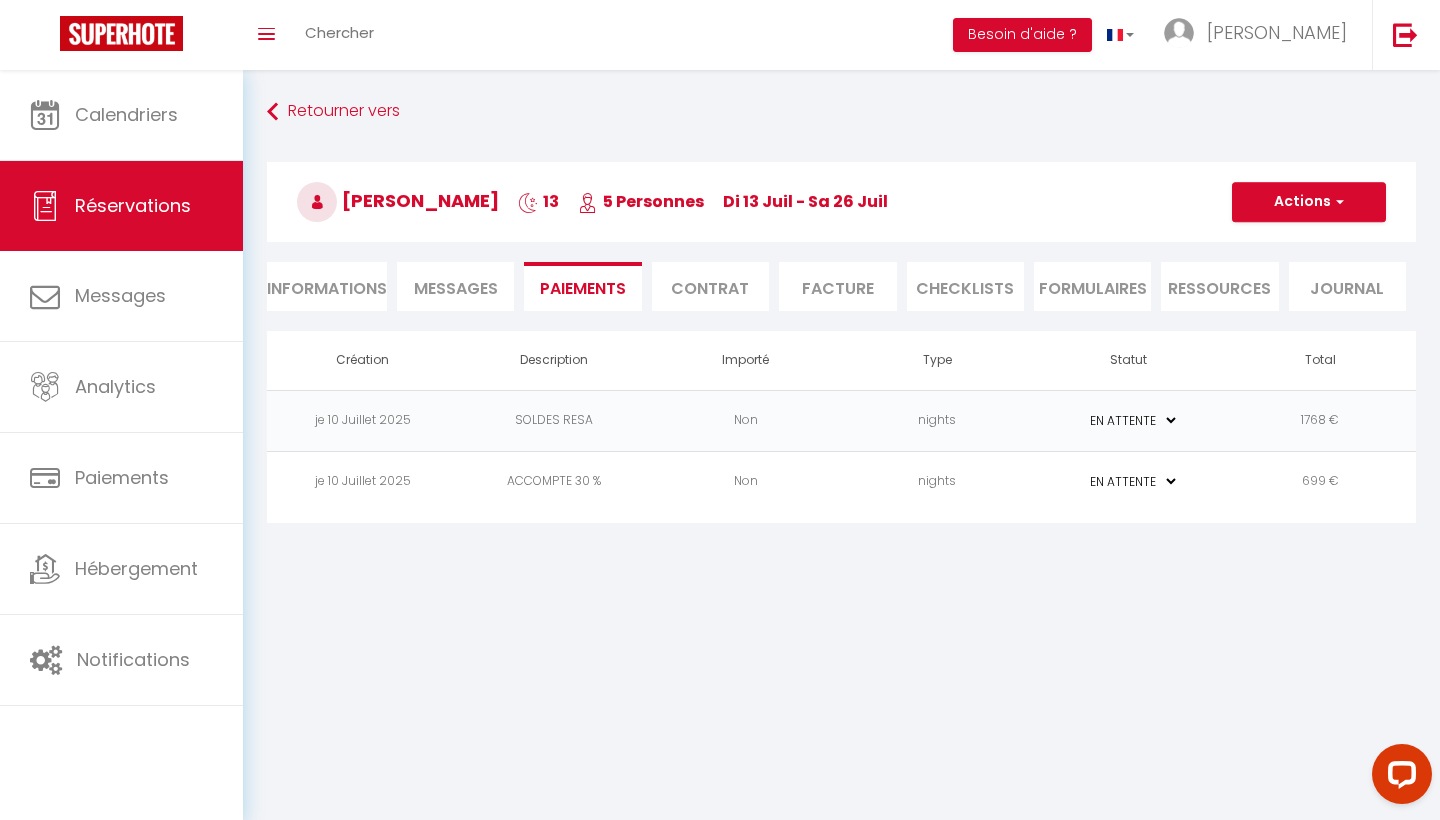 click on "Contrat" at bounding box center (710, 286) 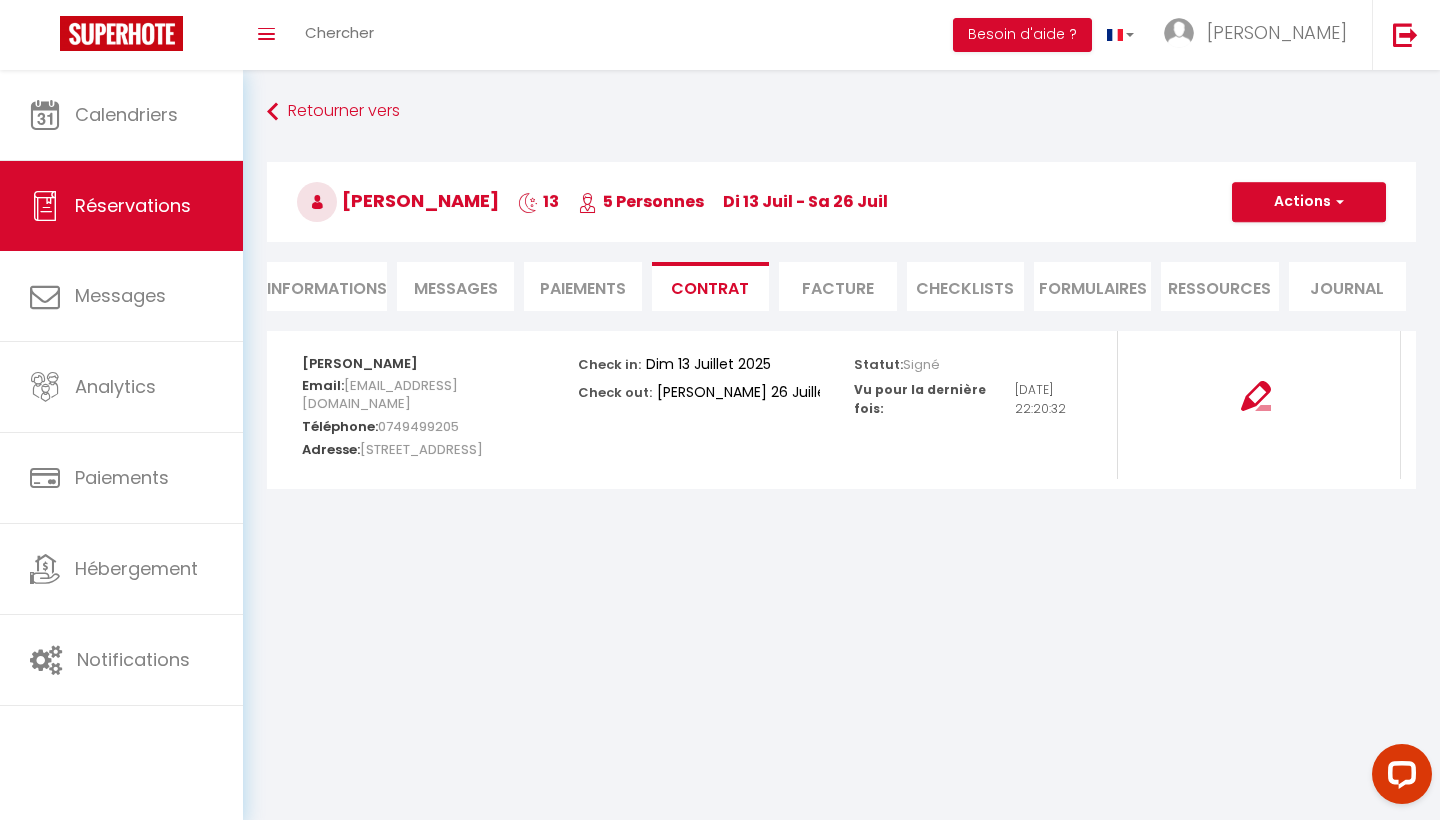 click at bounding box center (1337, 202) 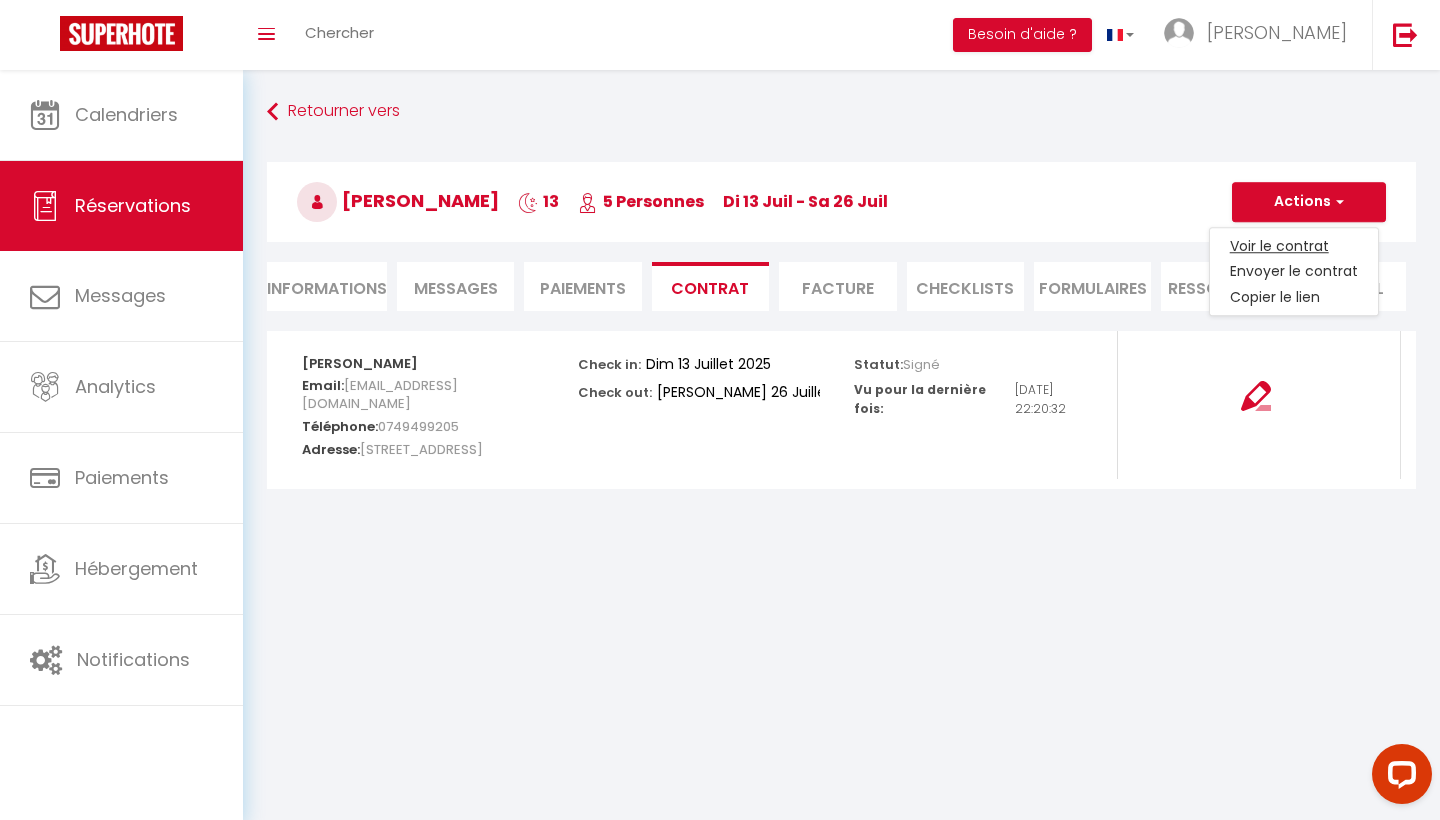 click on "Voir le contrat" at bounding box center (1294, 246) 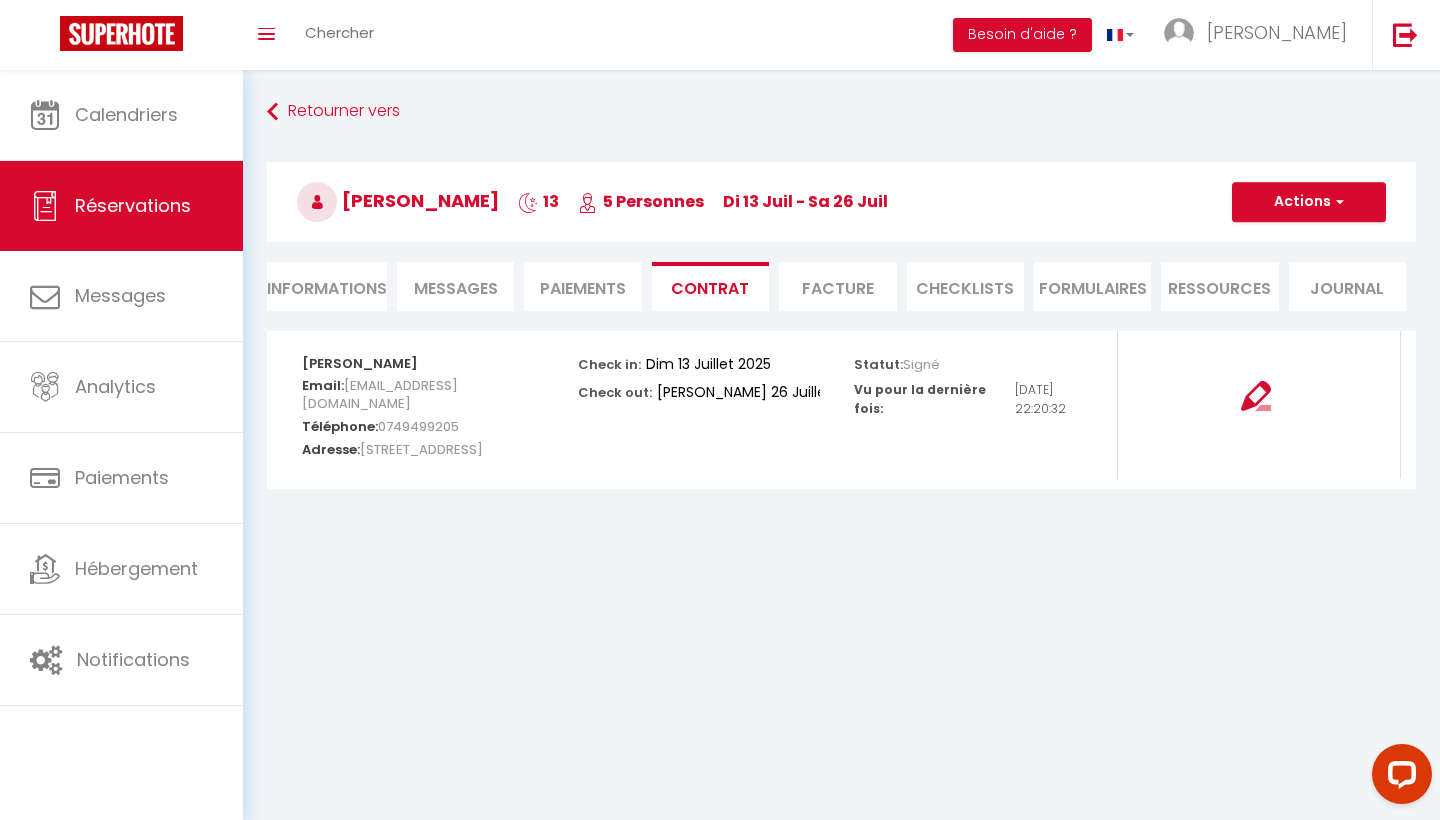 click on "Actions" at bounding box center (1309, 202) 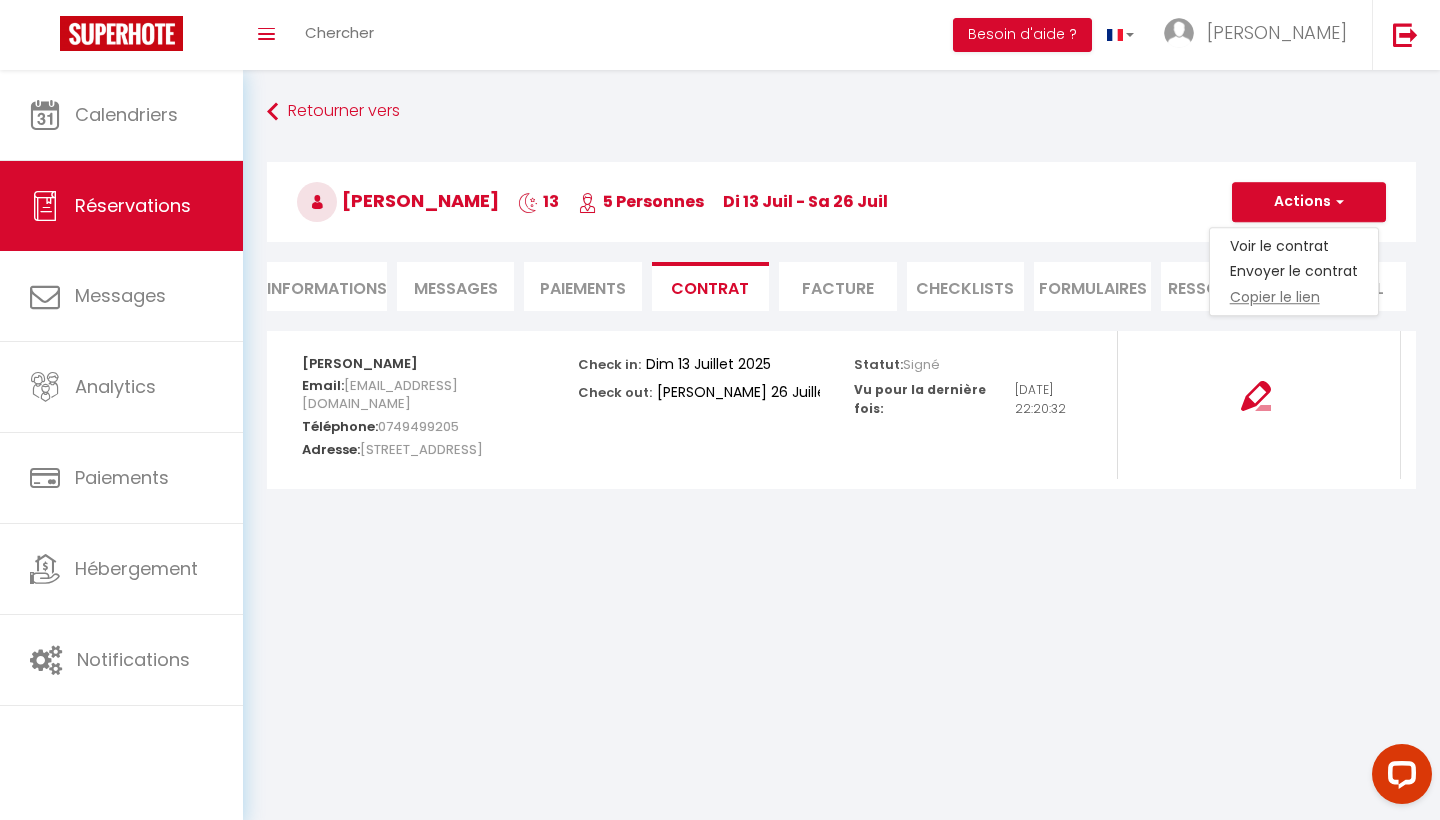 click on "Copier le lien" at bounding box center (1294, 298) 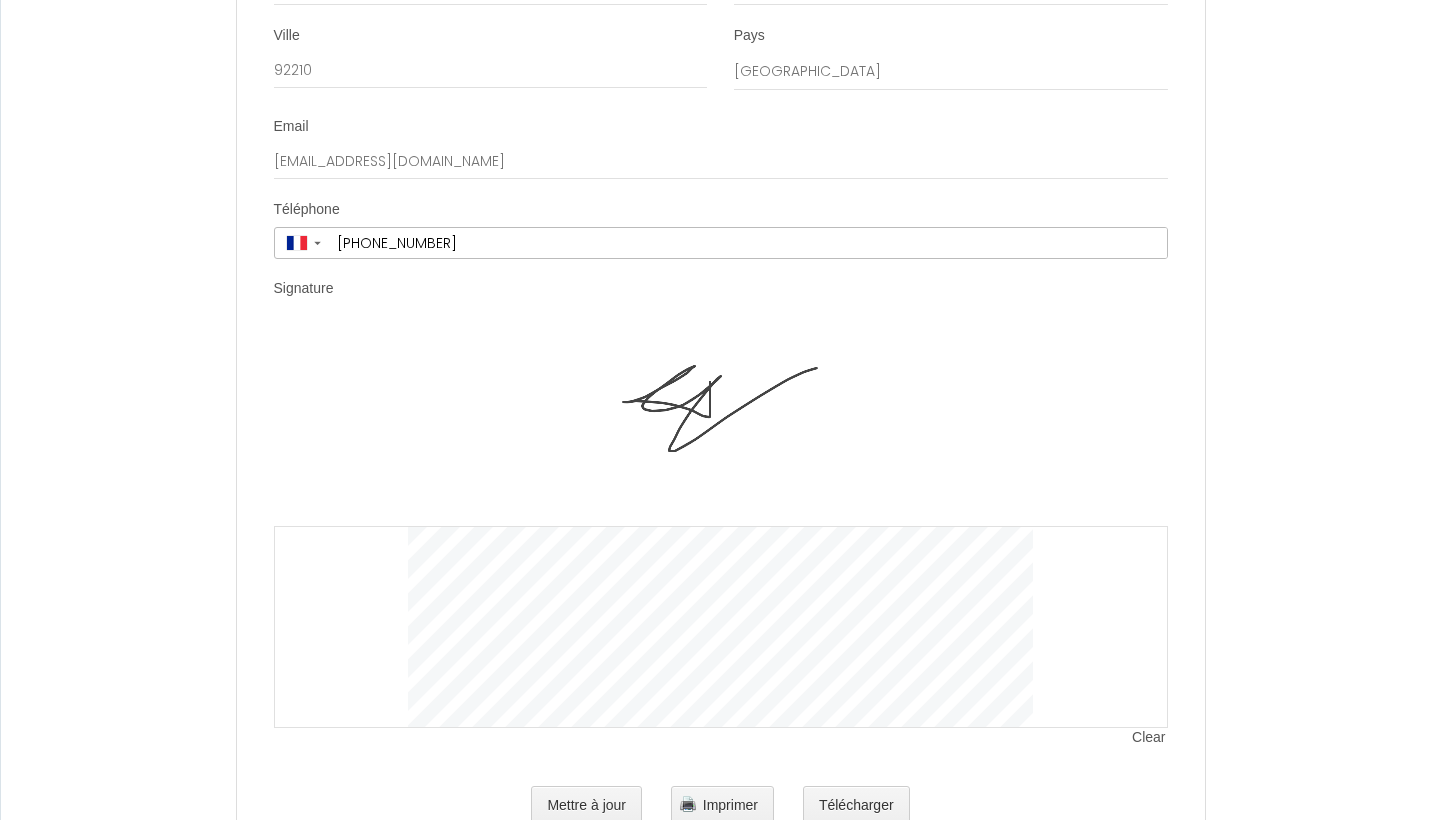 scroll, scrollTop: 4488, scrollLeft: 0, axis: vertical 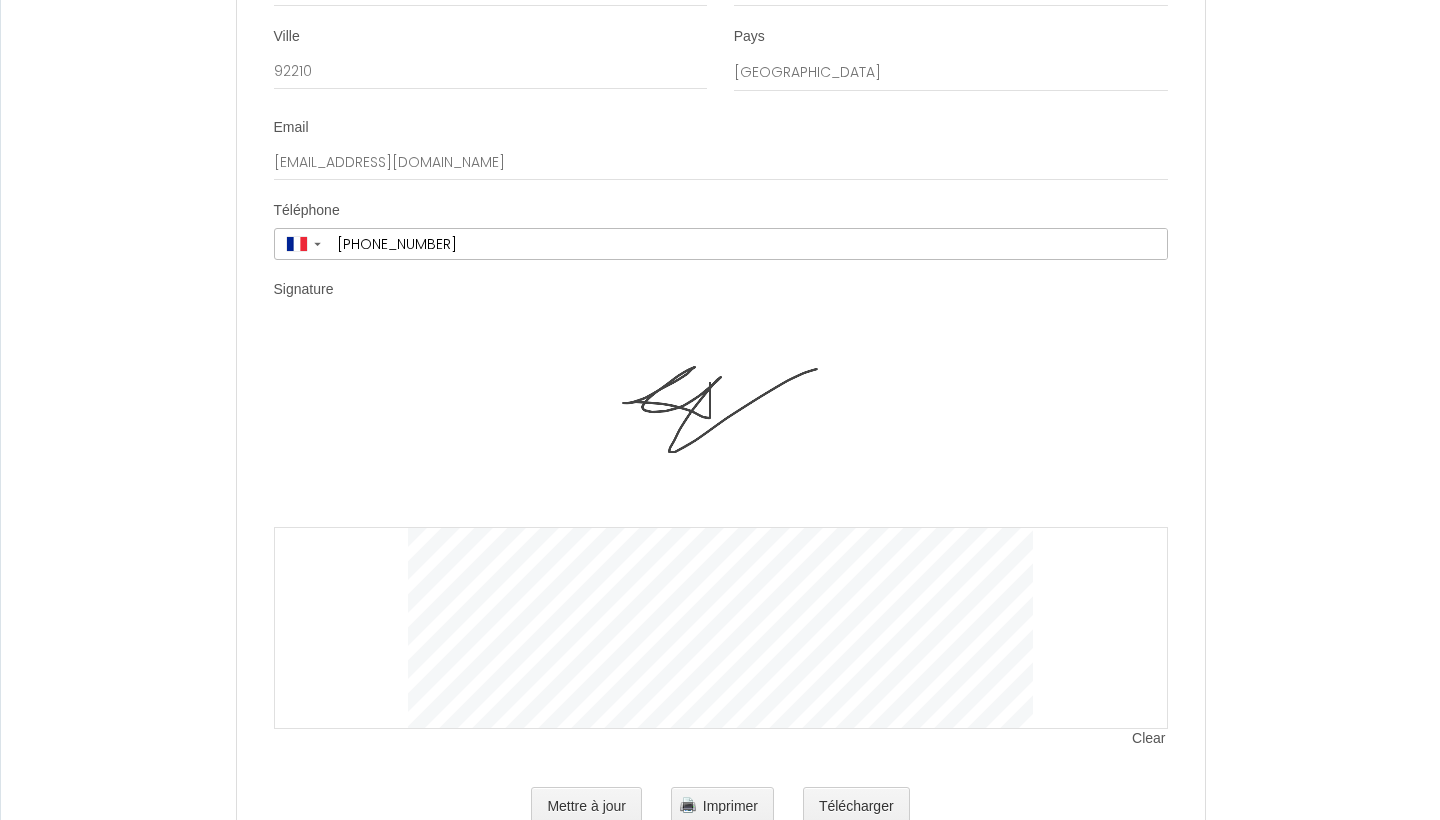click at bounding box center [721, 628] 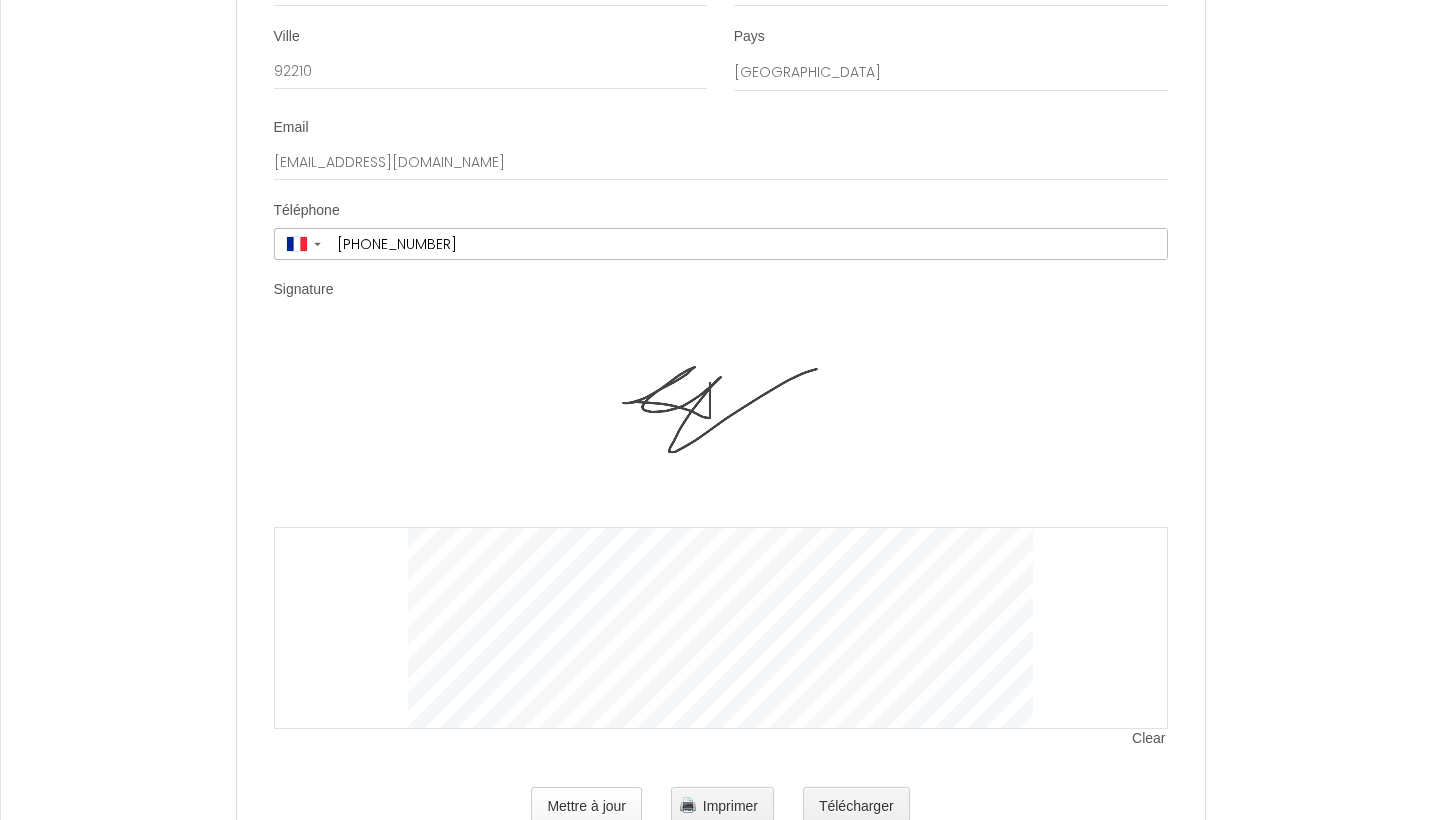 click on "Mettre à jour" at bounding box center (586, 807) 